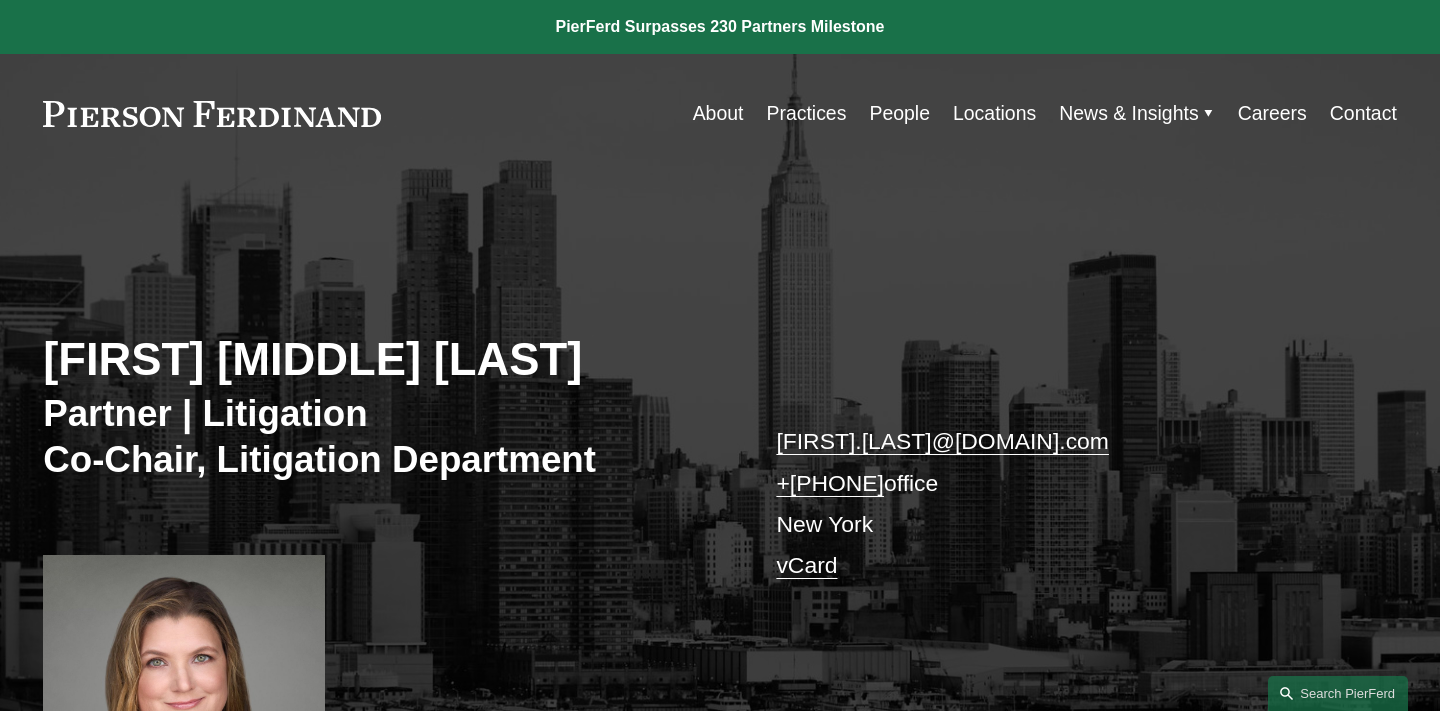 scroll, scrollTop: 866, scrollLeft: 0, axis: vertical 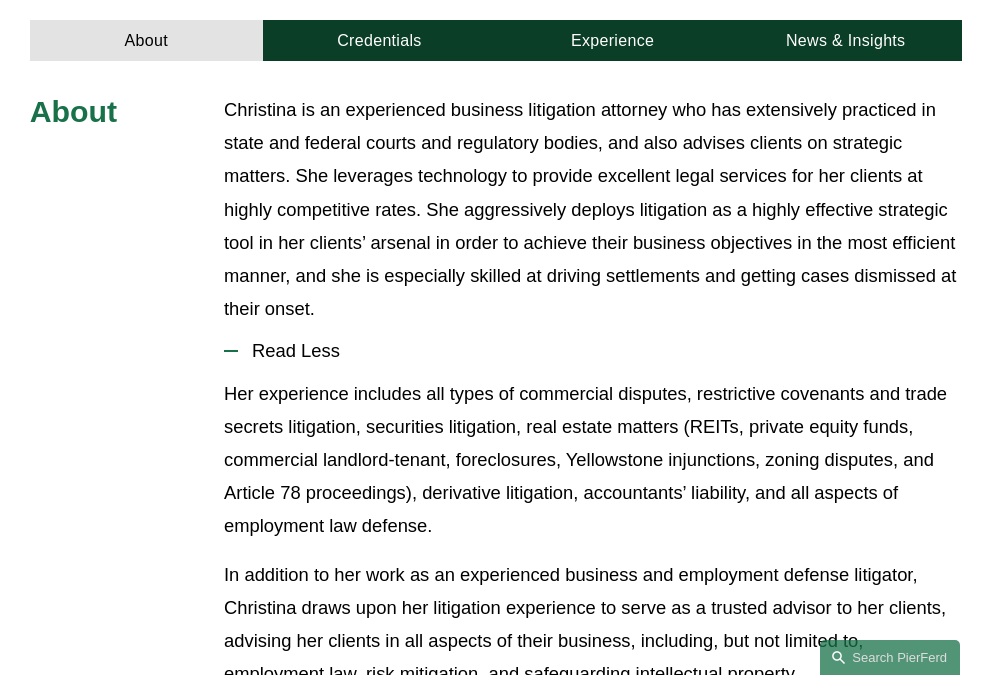 click on "Read Less" at bounding box center (600, 351) 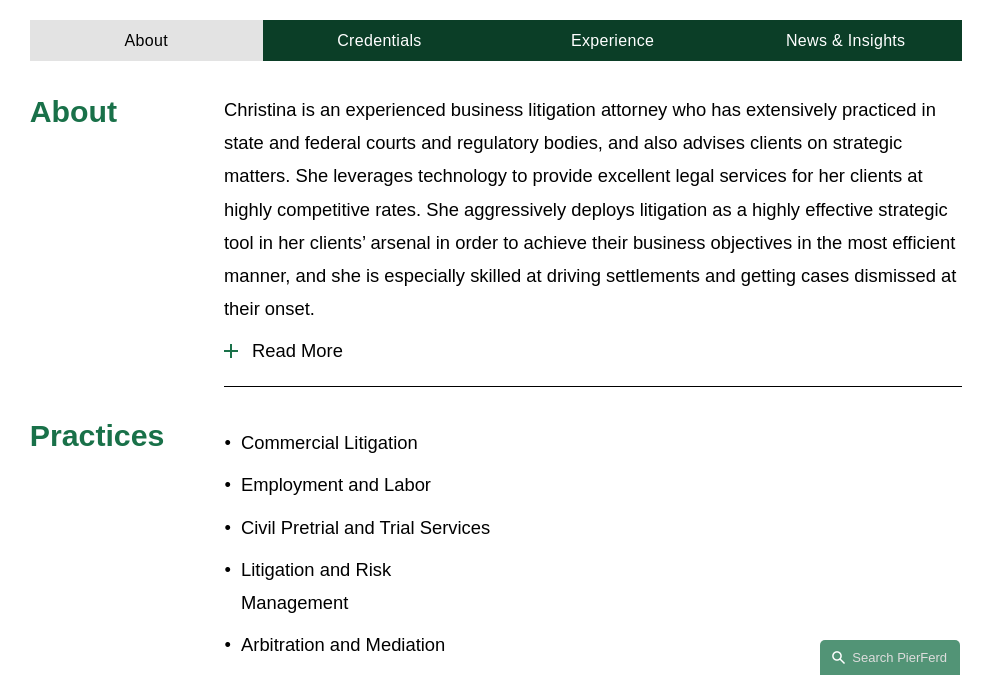 click on "Read More" at bounding box center [600, 351] 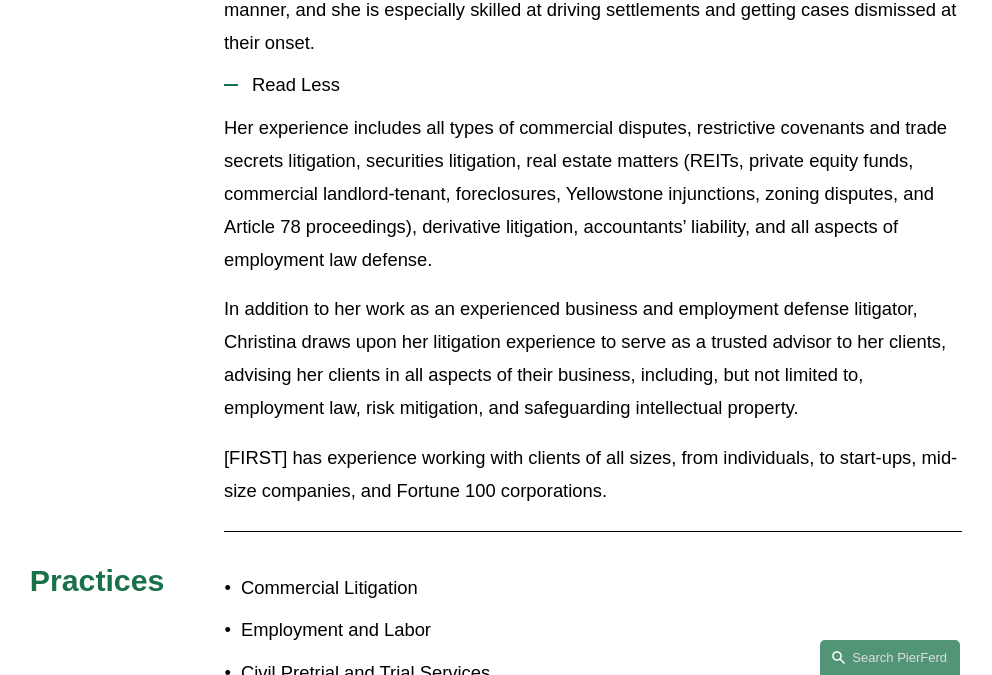 scroll, scrollTop: 976, scrollLeft: 0, axis: vertical 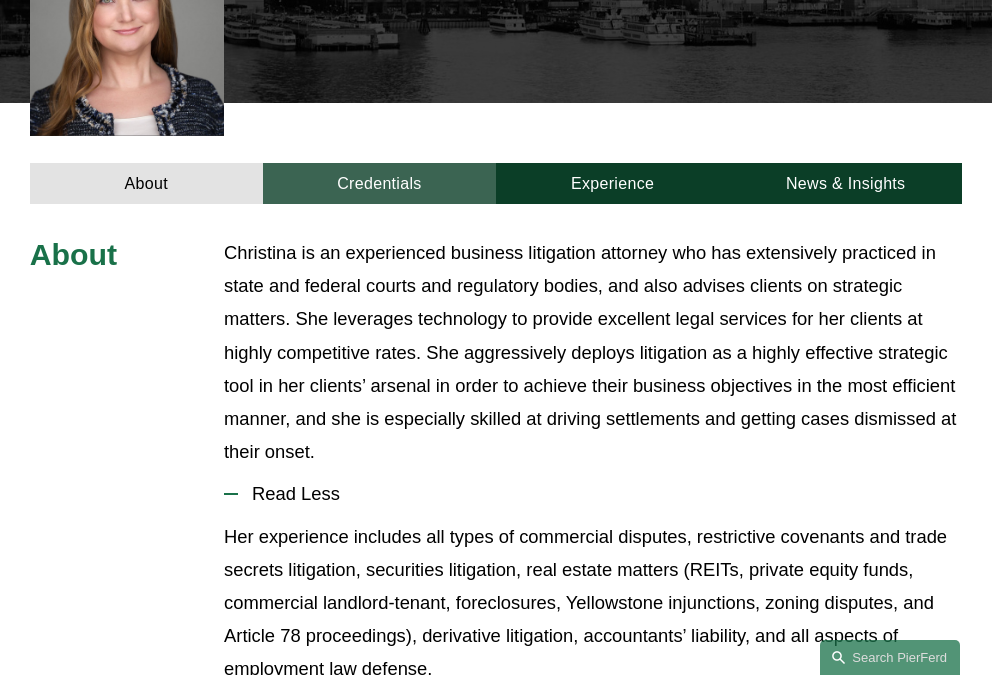 click on "Credentials" at bounding box center [379, 183] 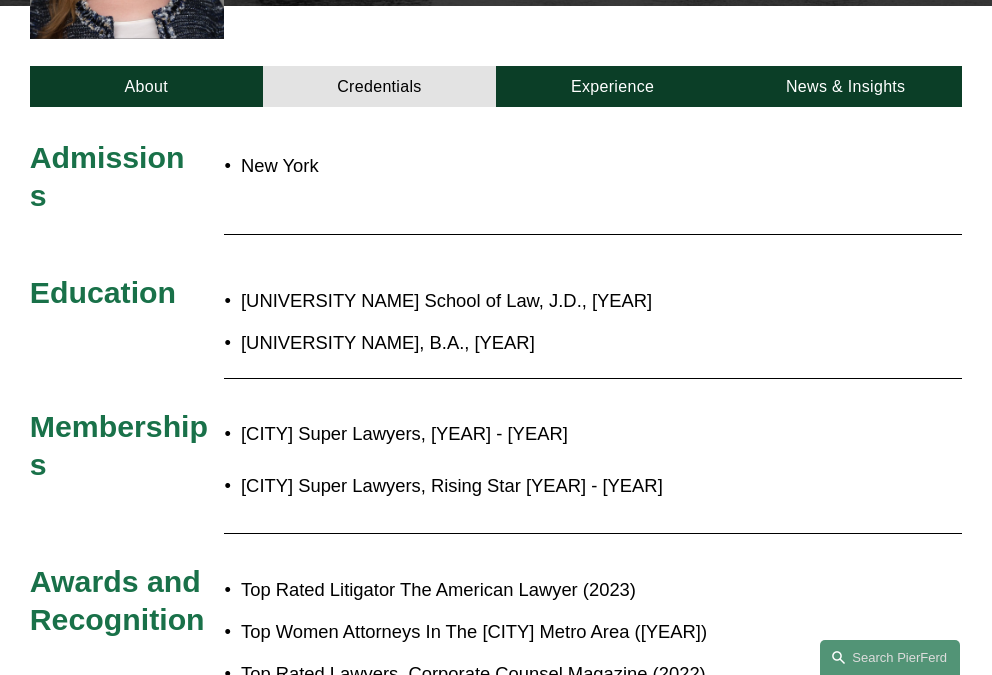 scroll, scrollTop: 616, scrollLeft: 0, axis: vertical 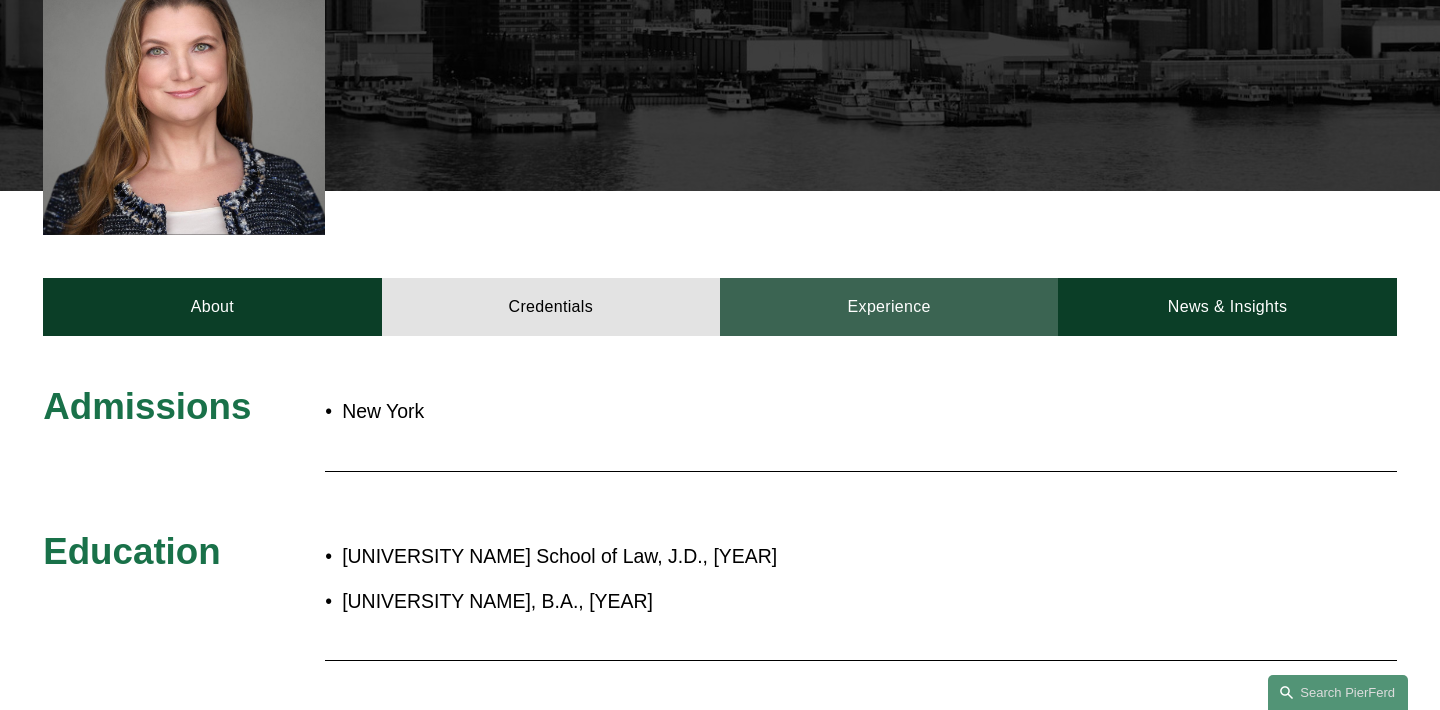 click on "Experience" at bounding box center (889, 307) 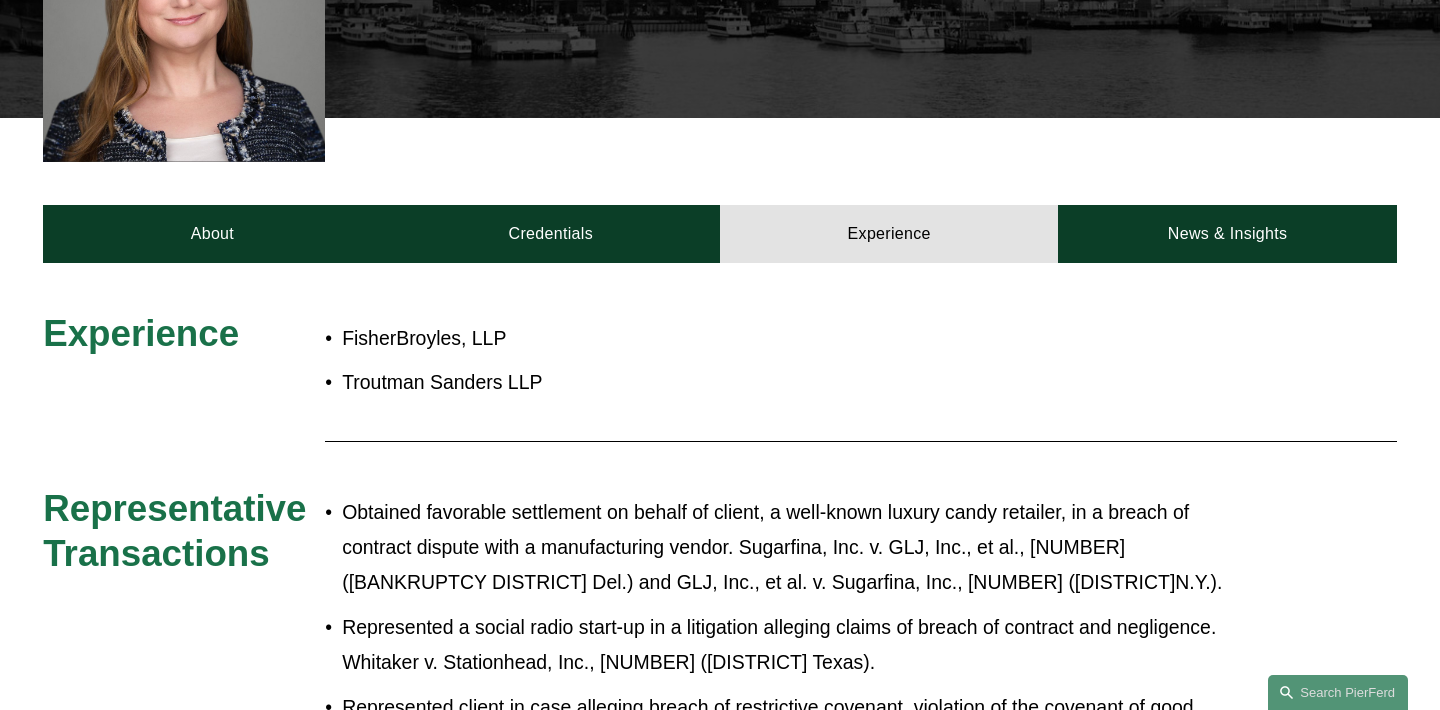 scroll, scrollTop: 679, scrollLeft: 0, axis: vertical 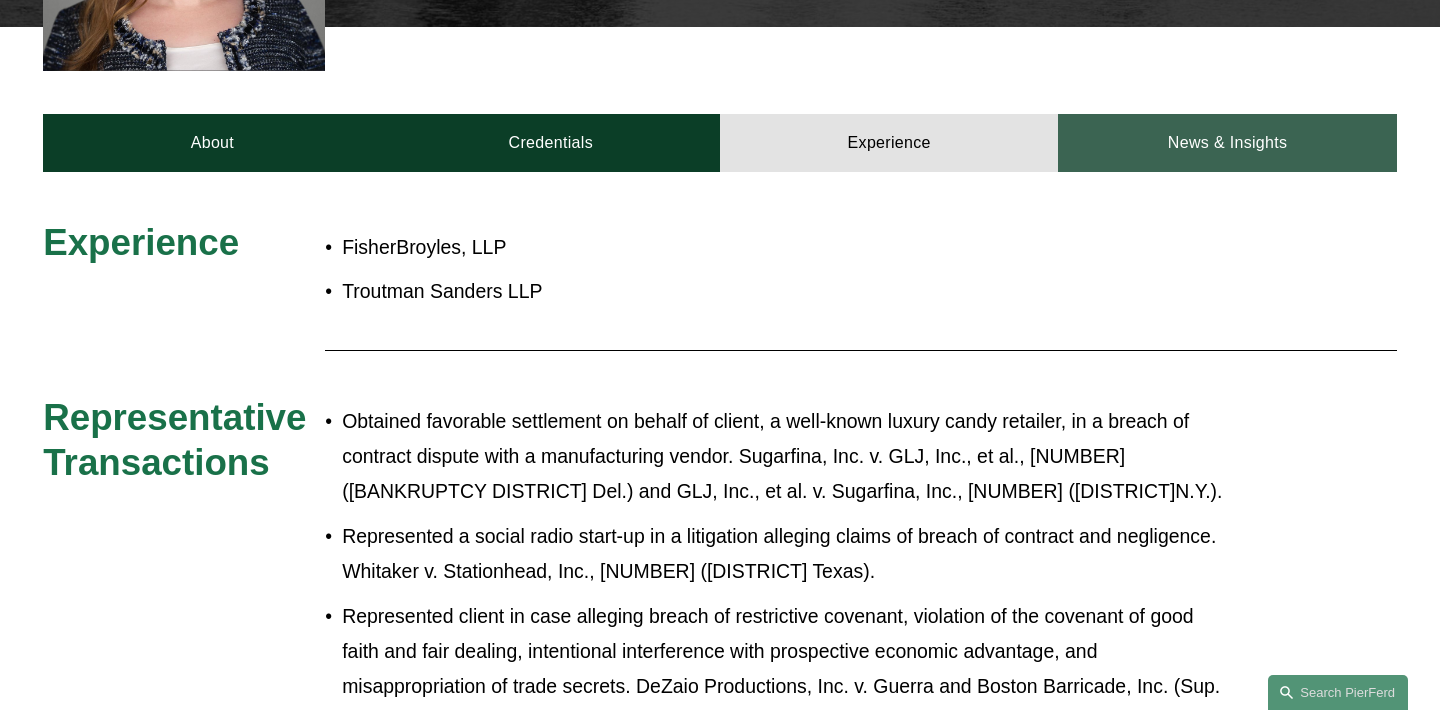 click on "News & Insights" at bounding box center (1227, 143) 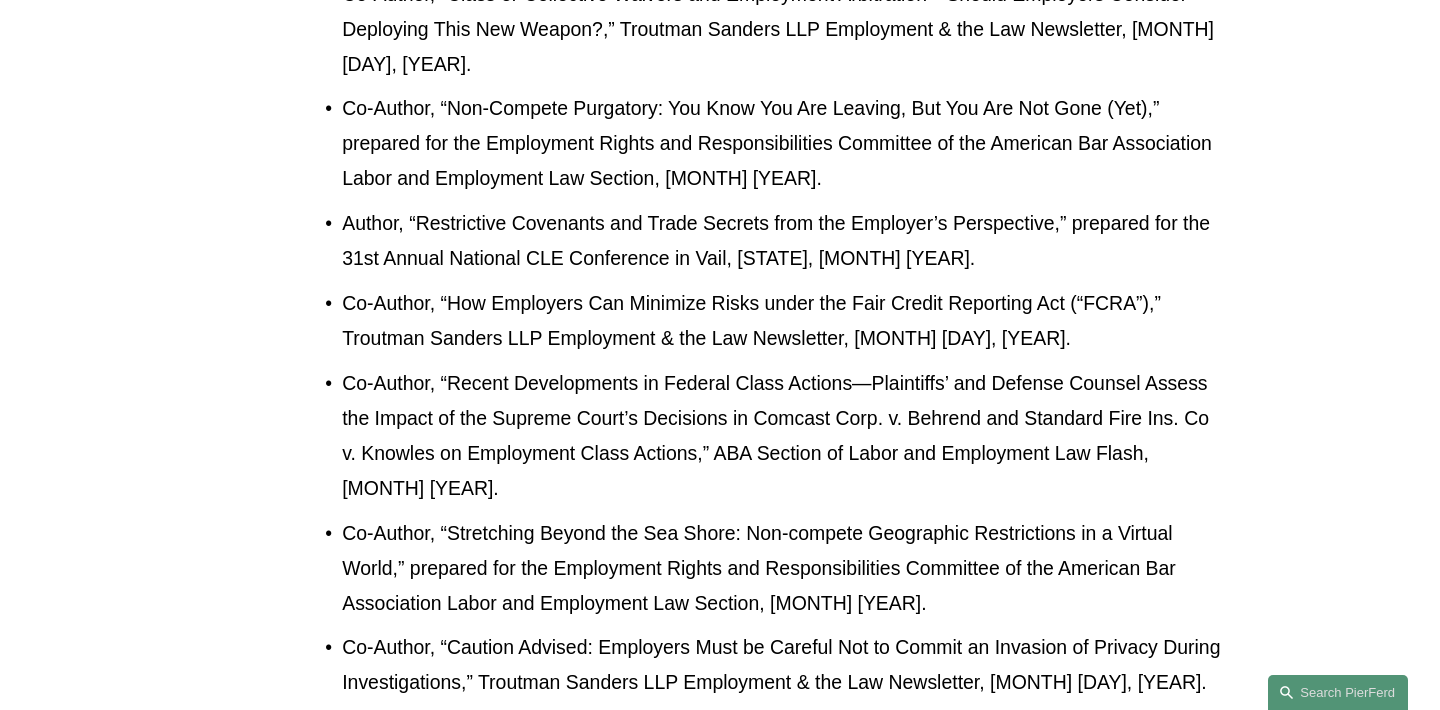 scroll, scrollTop: 2198, scrollLeft: 0, axis: vertical 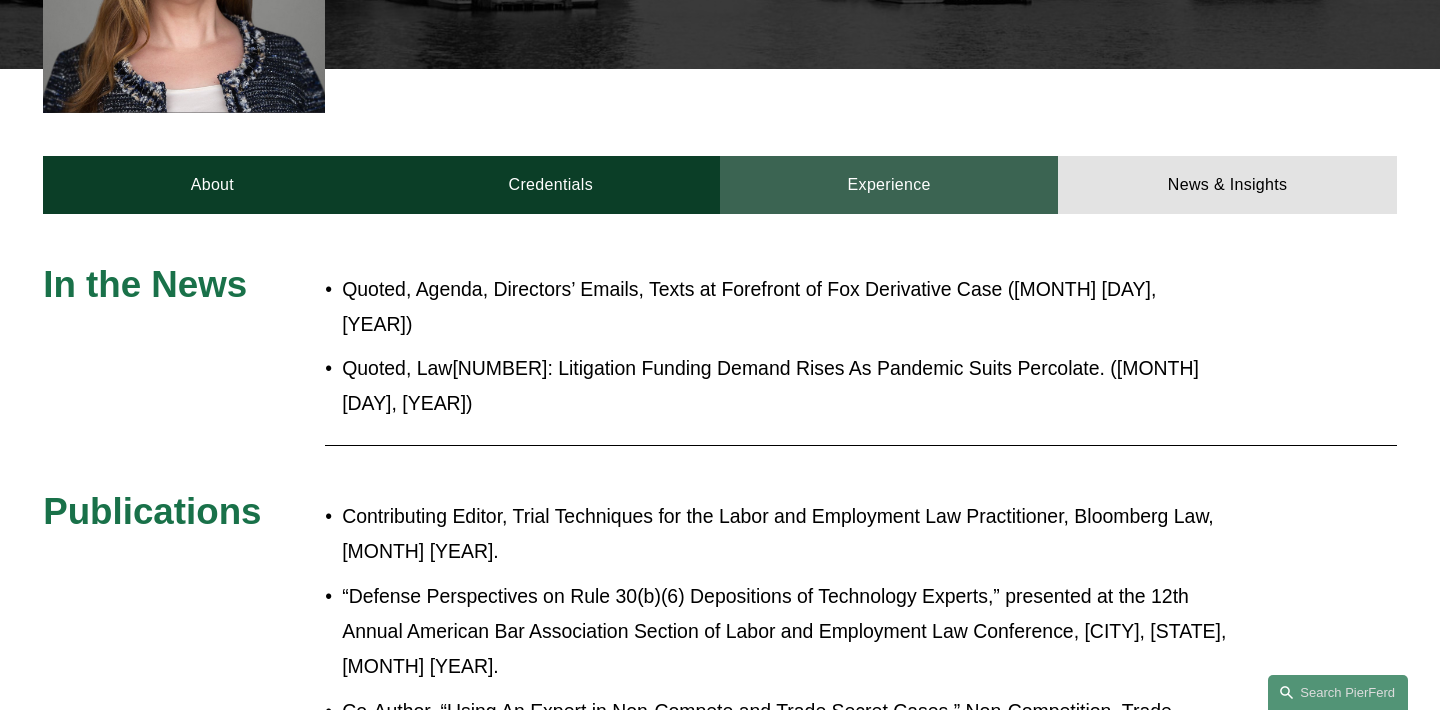 click on "Experience" at bounding box center [889, 185] 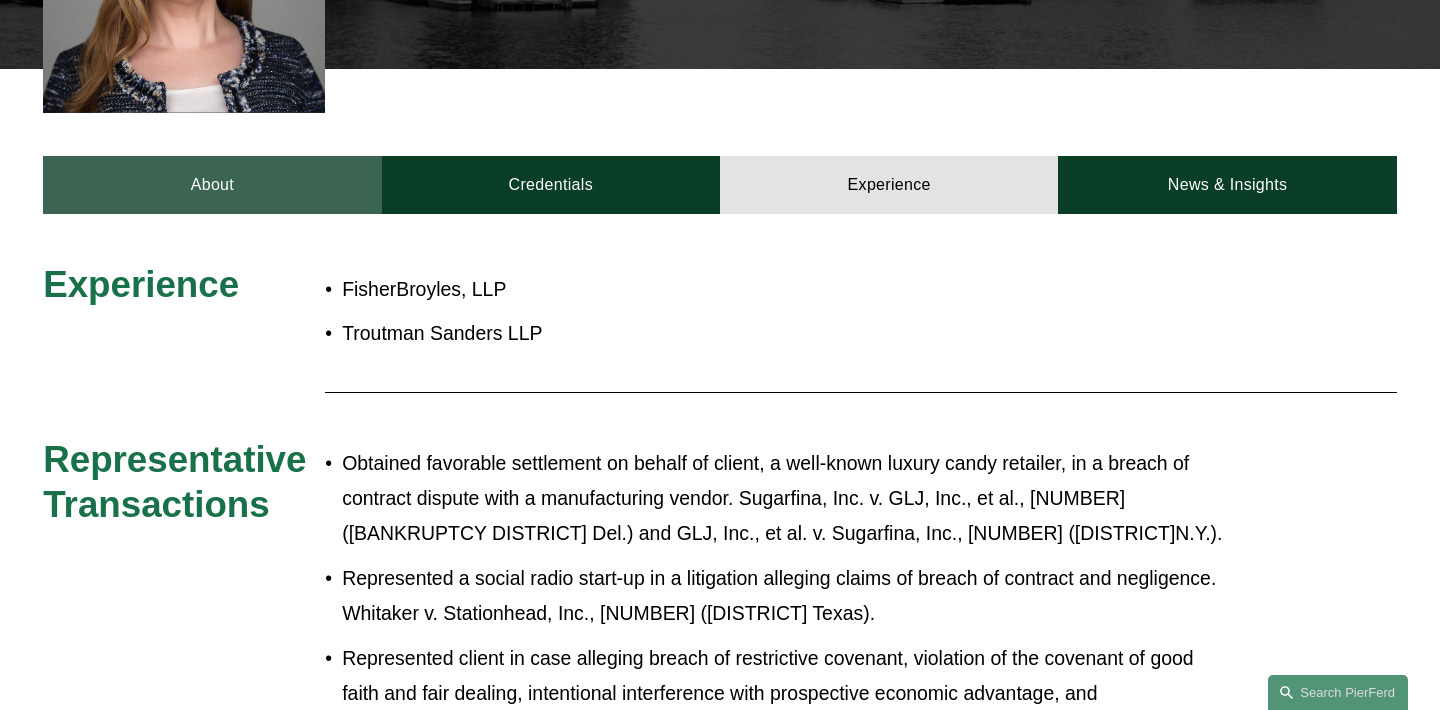 click on "About" at bounding box center (212, 185) 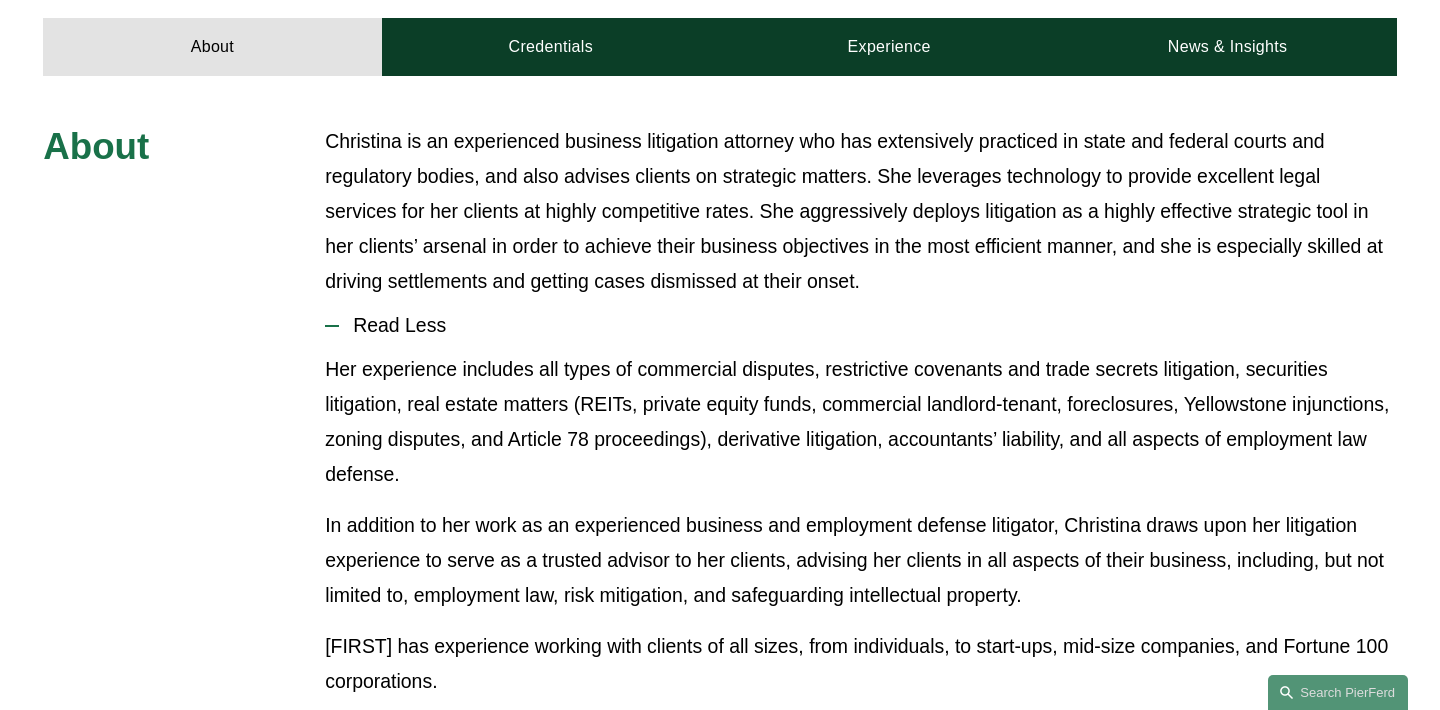 scroll, scrollTop: 874, scrollLeft: 0, axis: vertical 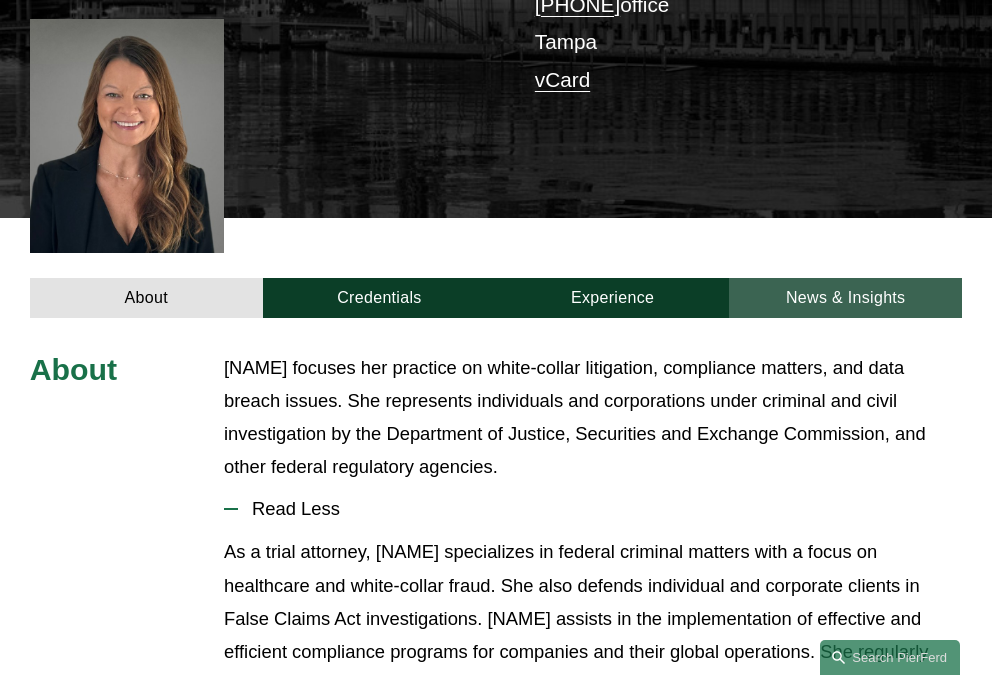 click on "News & Insights" at bounding box center (845, 298) 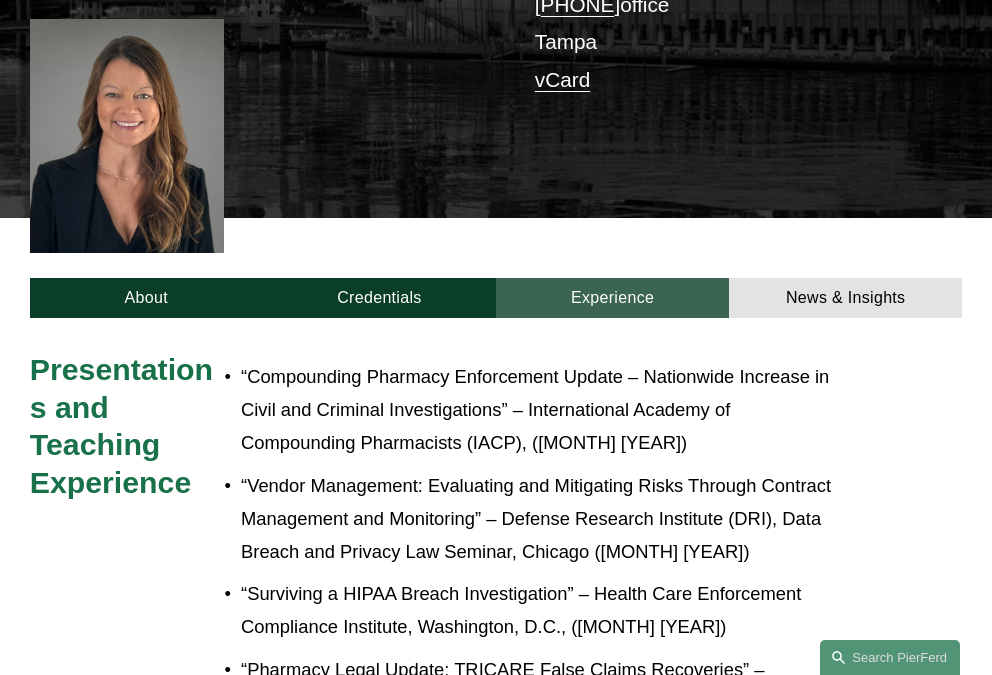click on "Experience" at bounding box center [612, 298] 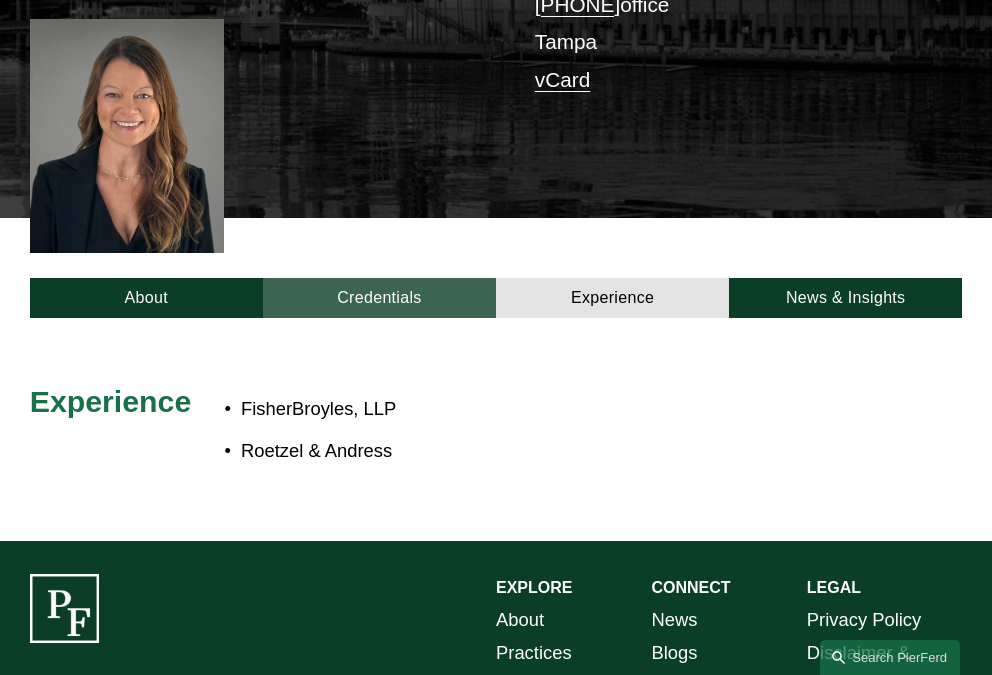 click on "Credentials" at bounding box center (379, 298) 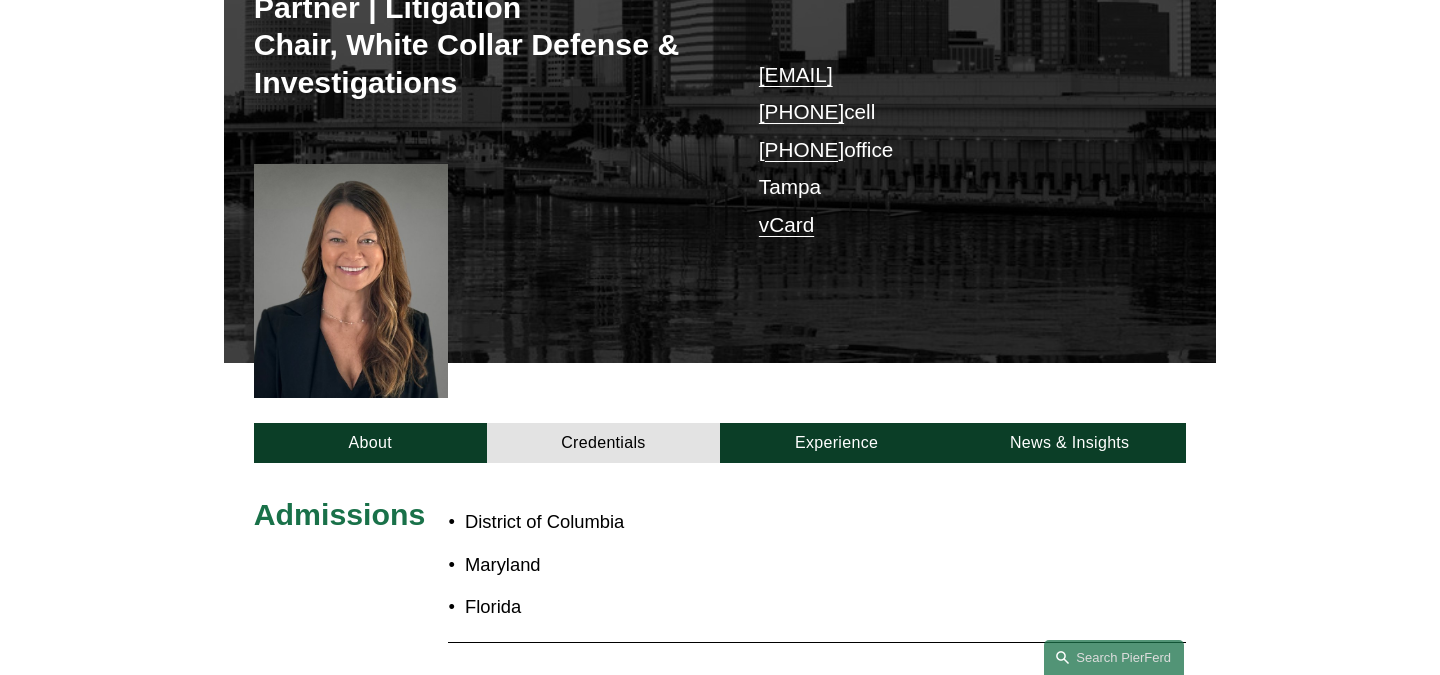 scroll, scrollTop: 364, scrollLeft: 0, axis: vertical 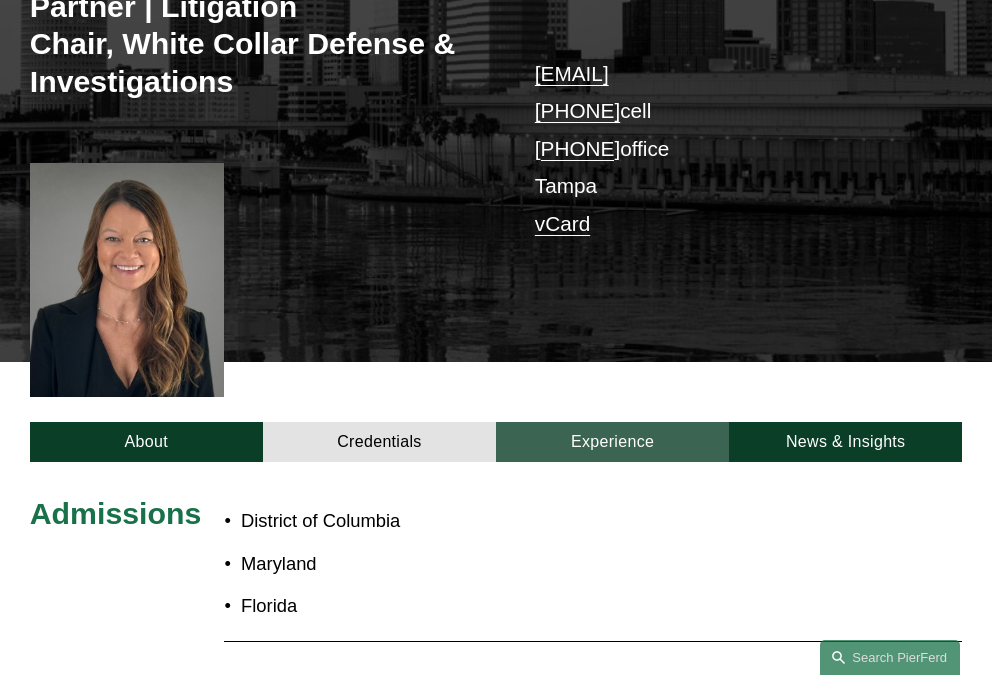 click on "Experience" at bounding box center (612, 442) 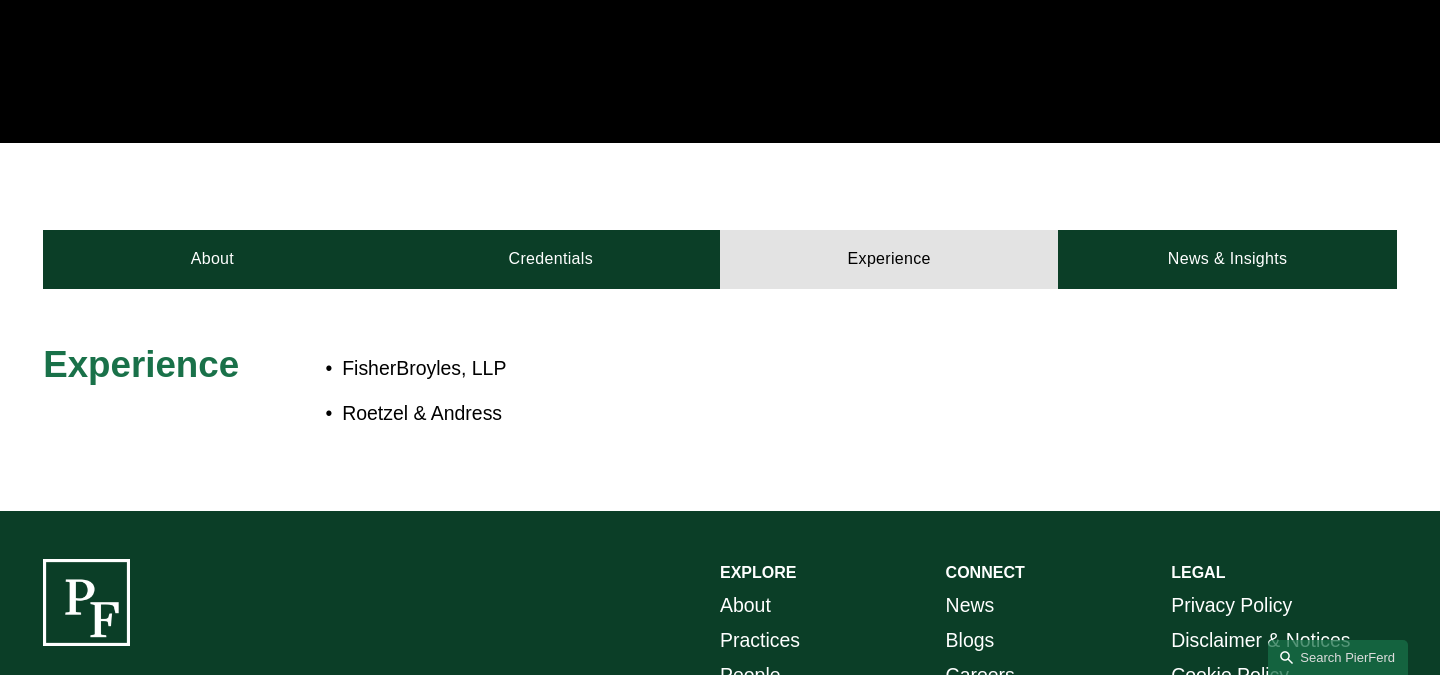scroll, scrollTop: 717, scrollLeft: 0, axis: vertical 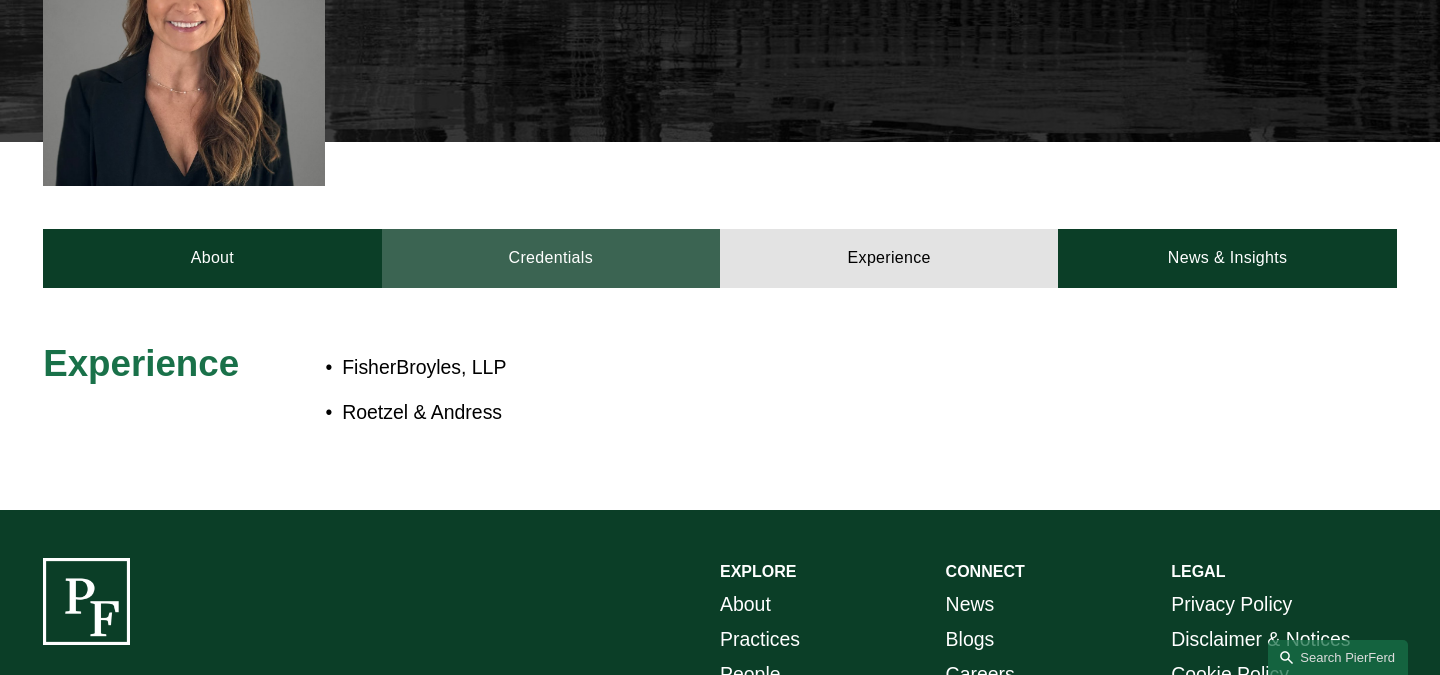 click on "Credentials" at bounding box center [551, 258] 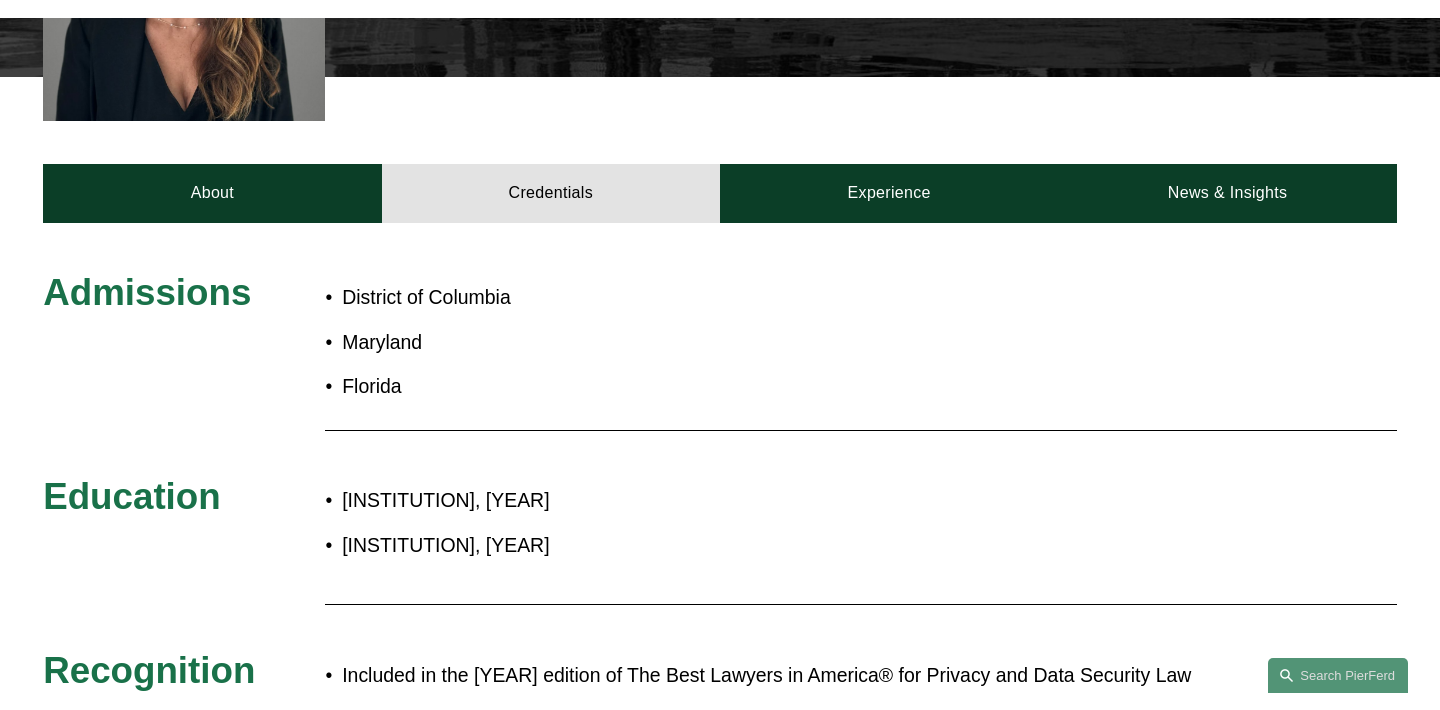 scroll, scrollTop: 772, scrollLeft: 0, axis: vertical 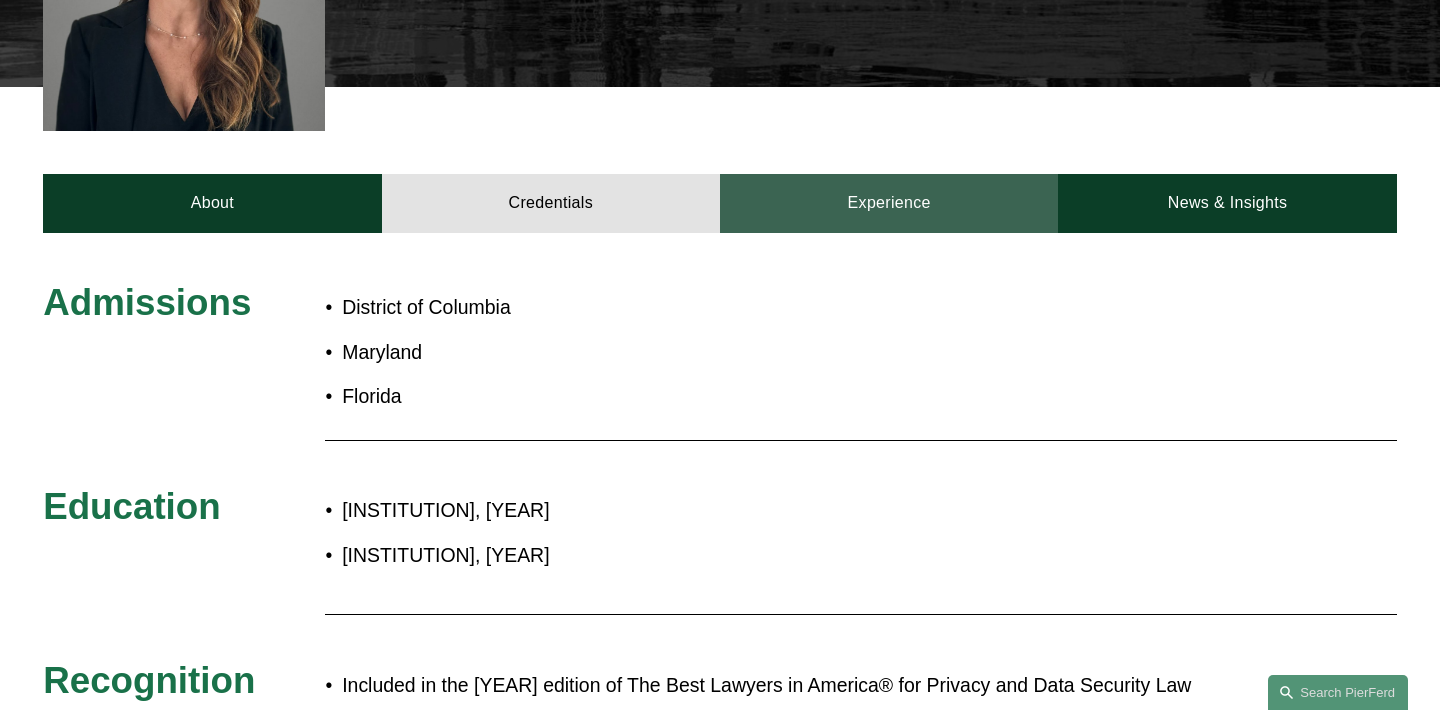 click on "Experience" at bounding box center [889, 203] 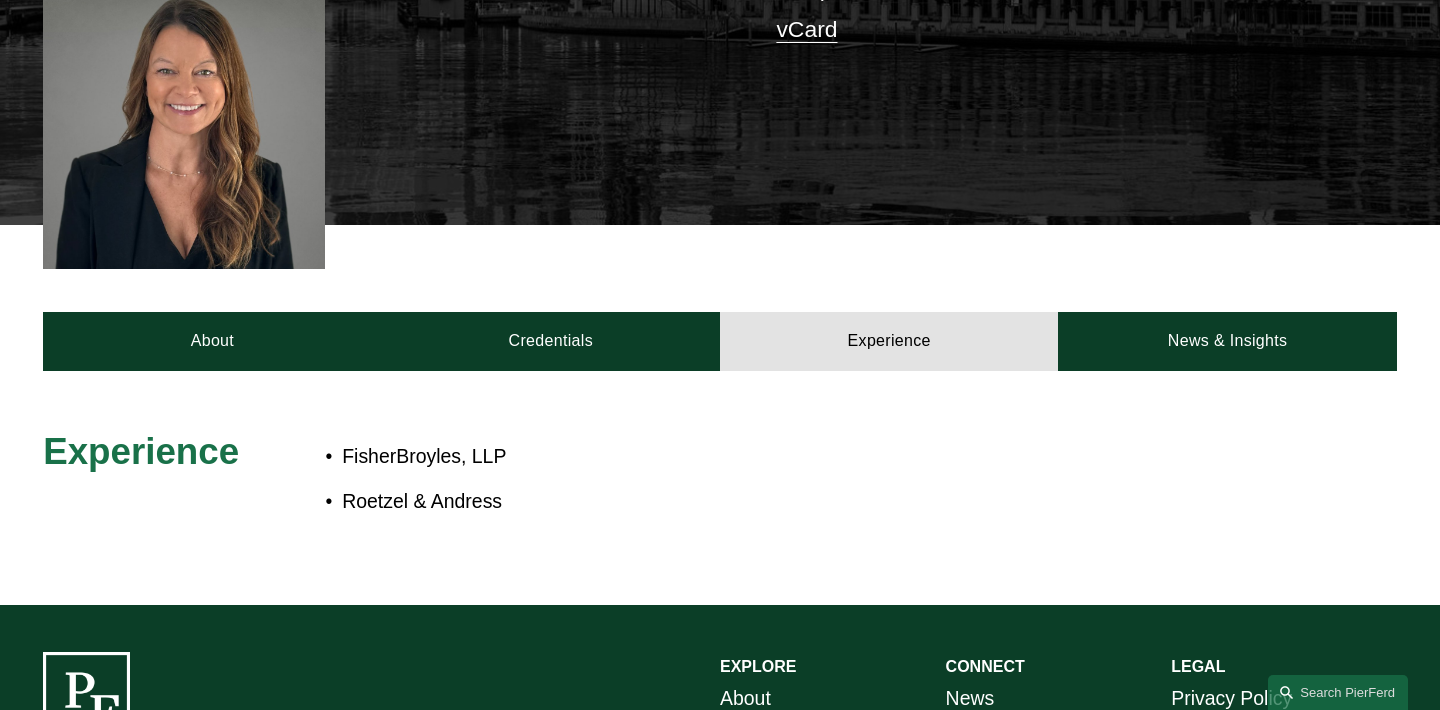 scroll, scrollTop: 632, scrollLeft: 0, axis: vertical 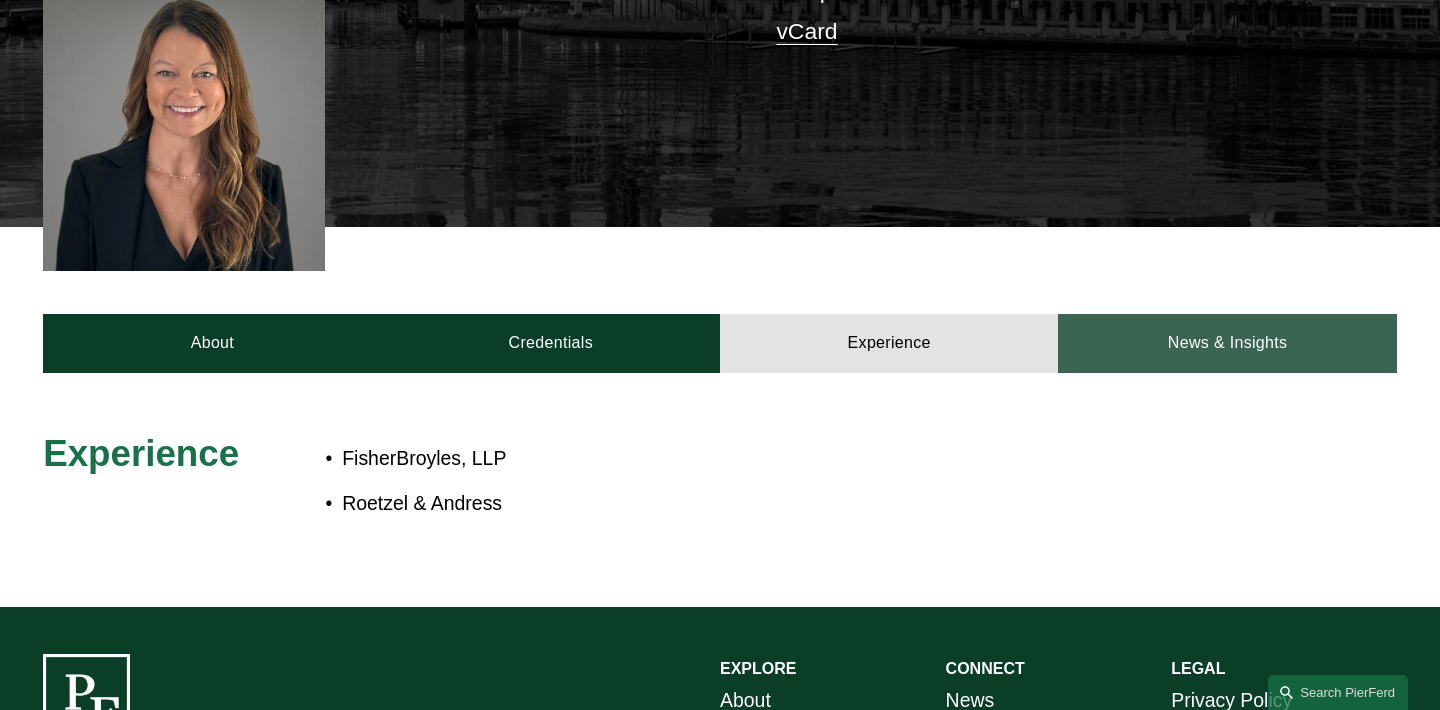 click on "News & Insights" at bounding box center [1227, 343] 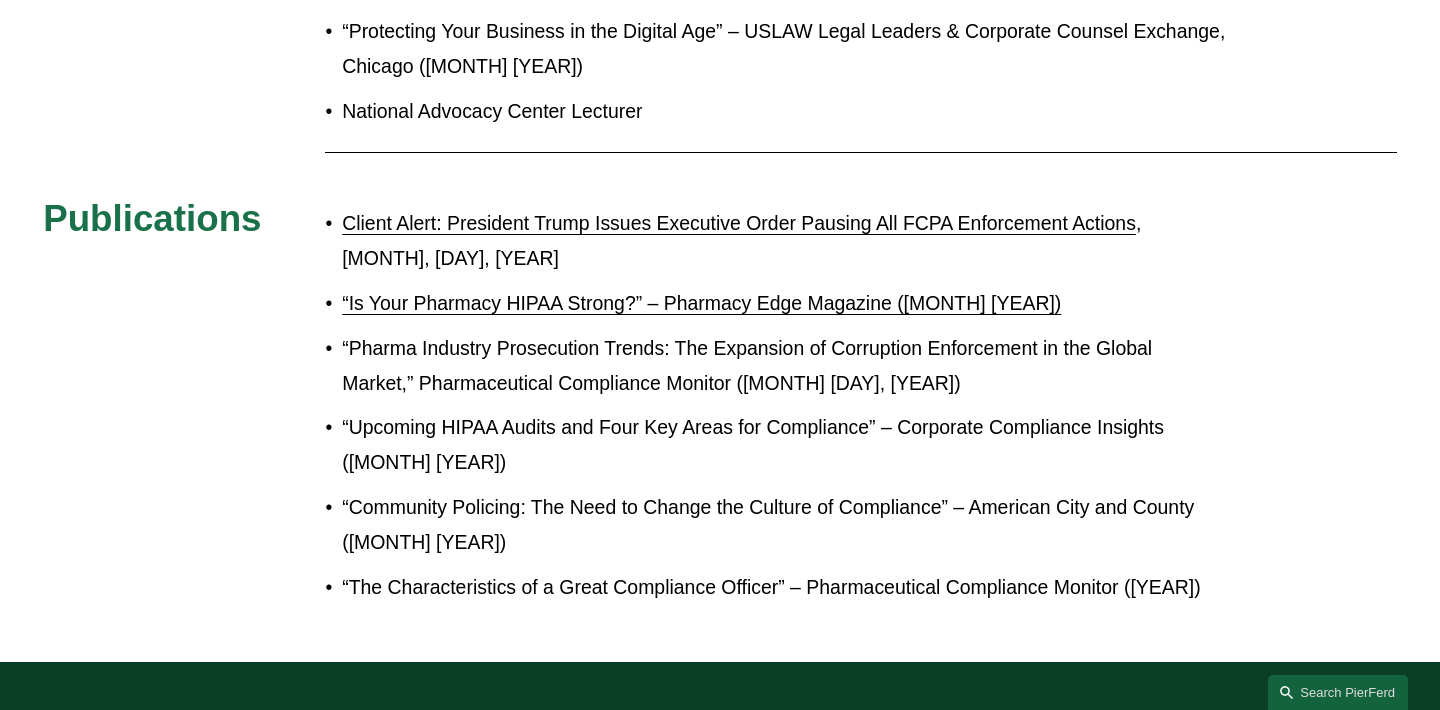 scroll, scrollTop: 1413, scrollLeft: 0, axis: vertical 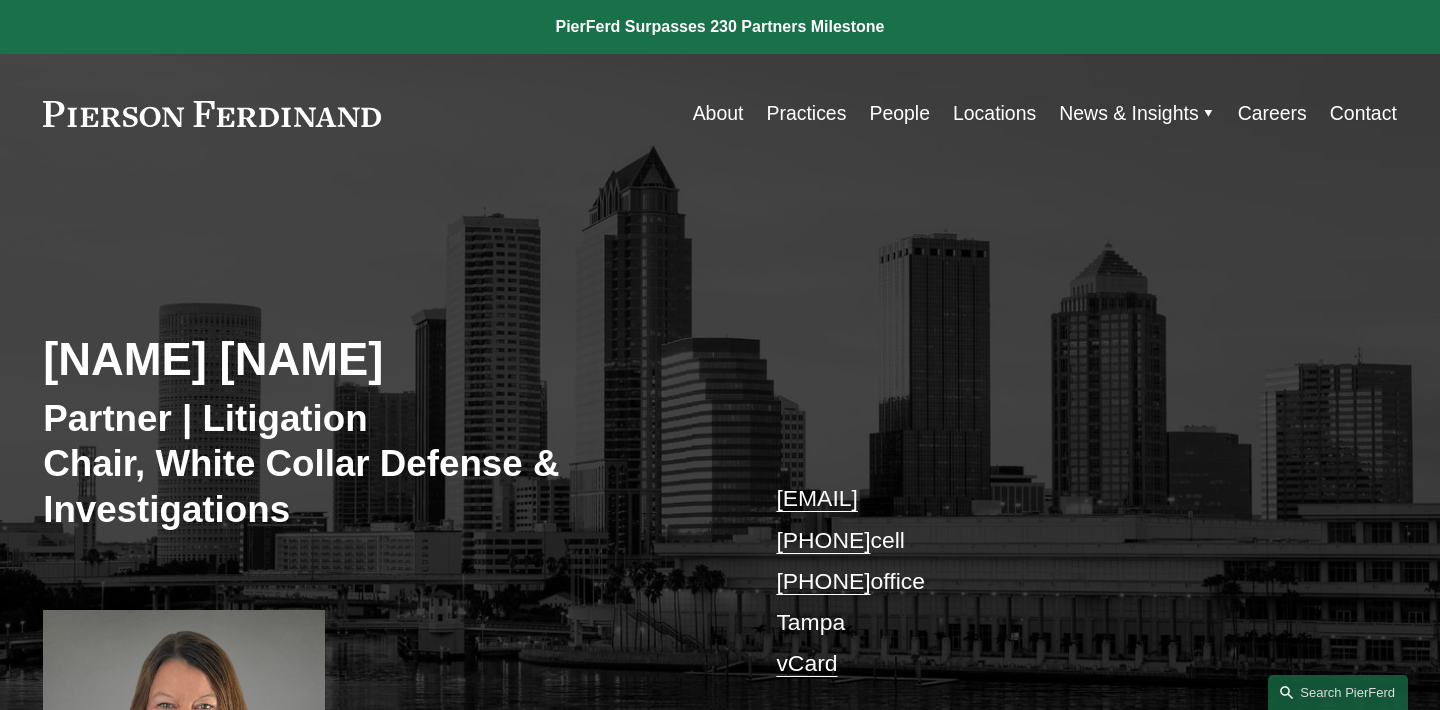 click on "People" at bounding box center [899, 113] 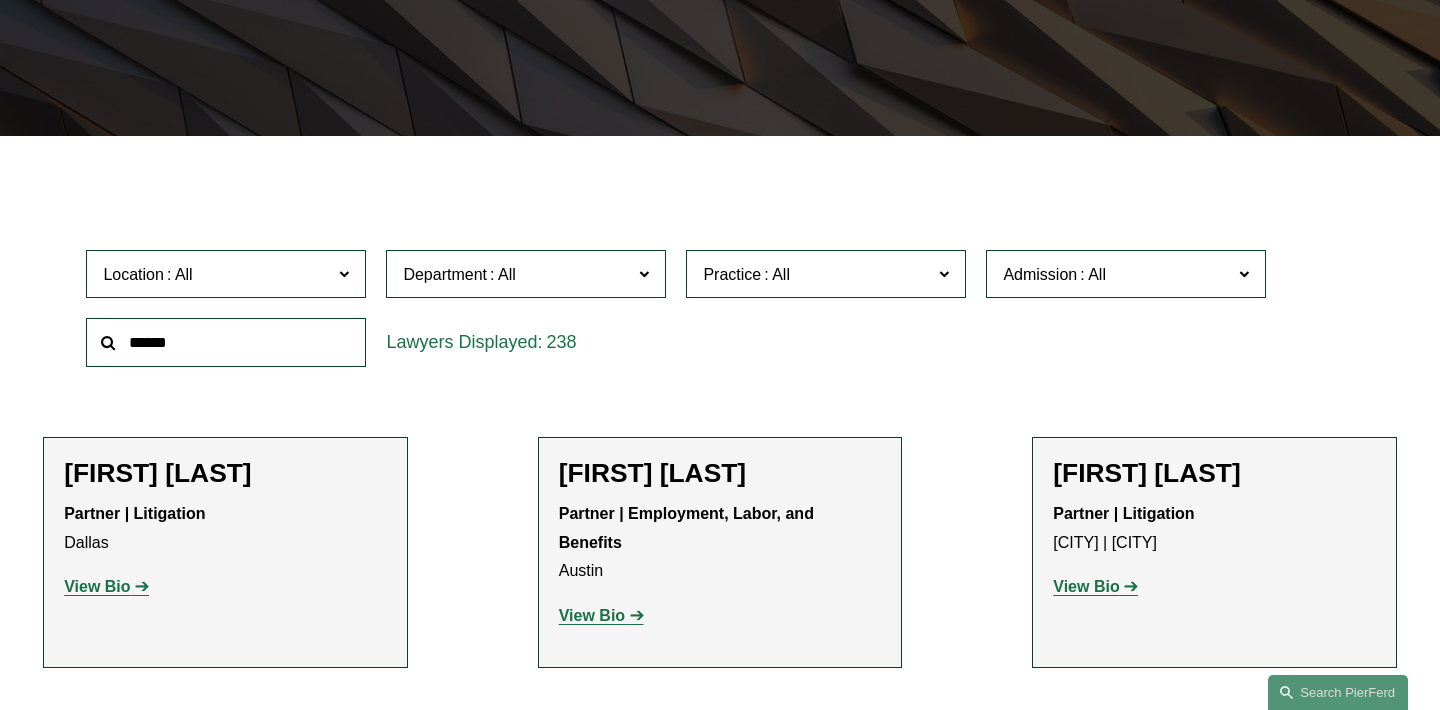 scroll, scrollTop: 424, scrollLeft: 0, axis: vertical 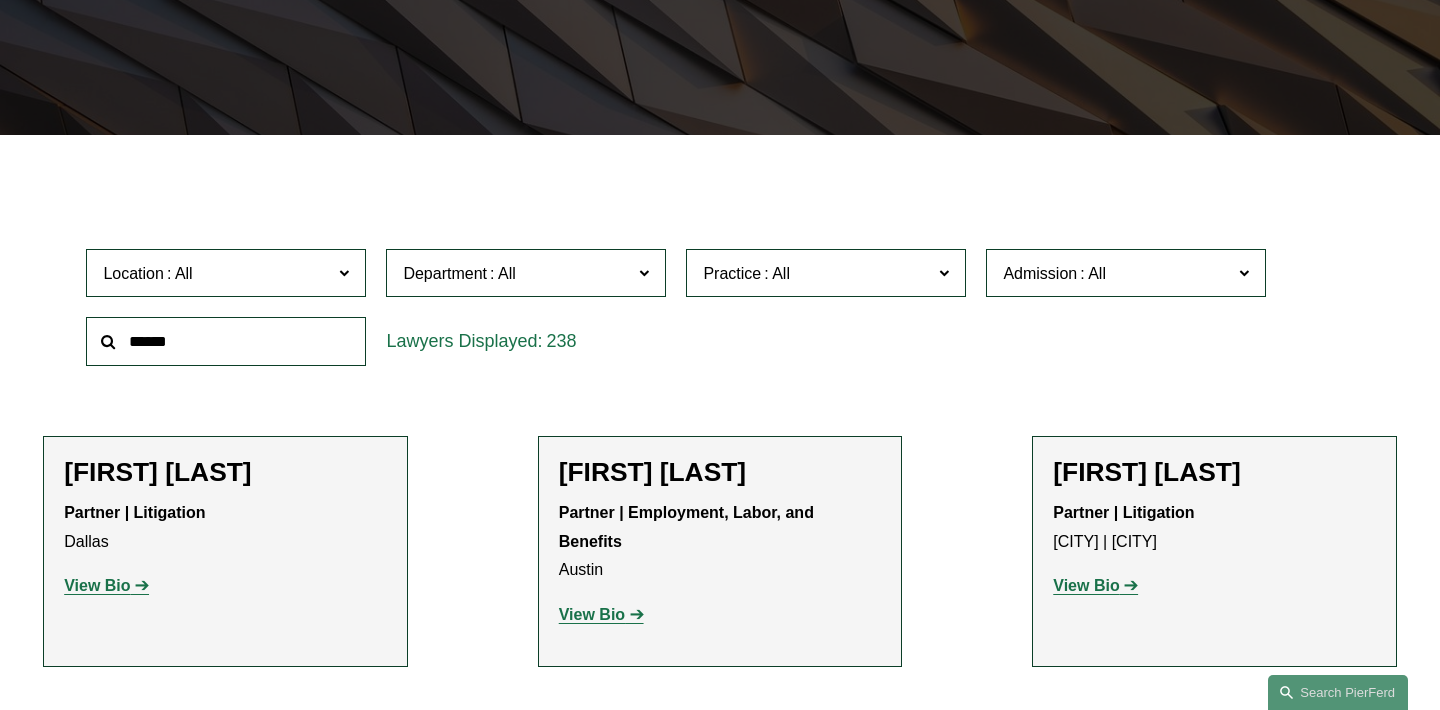 click on "View Bio" 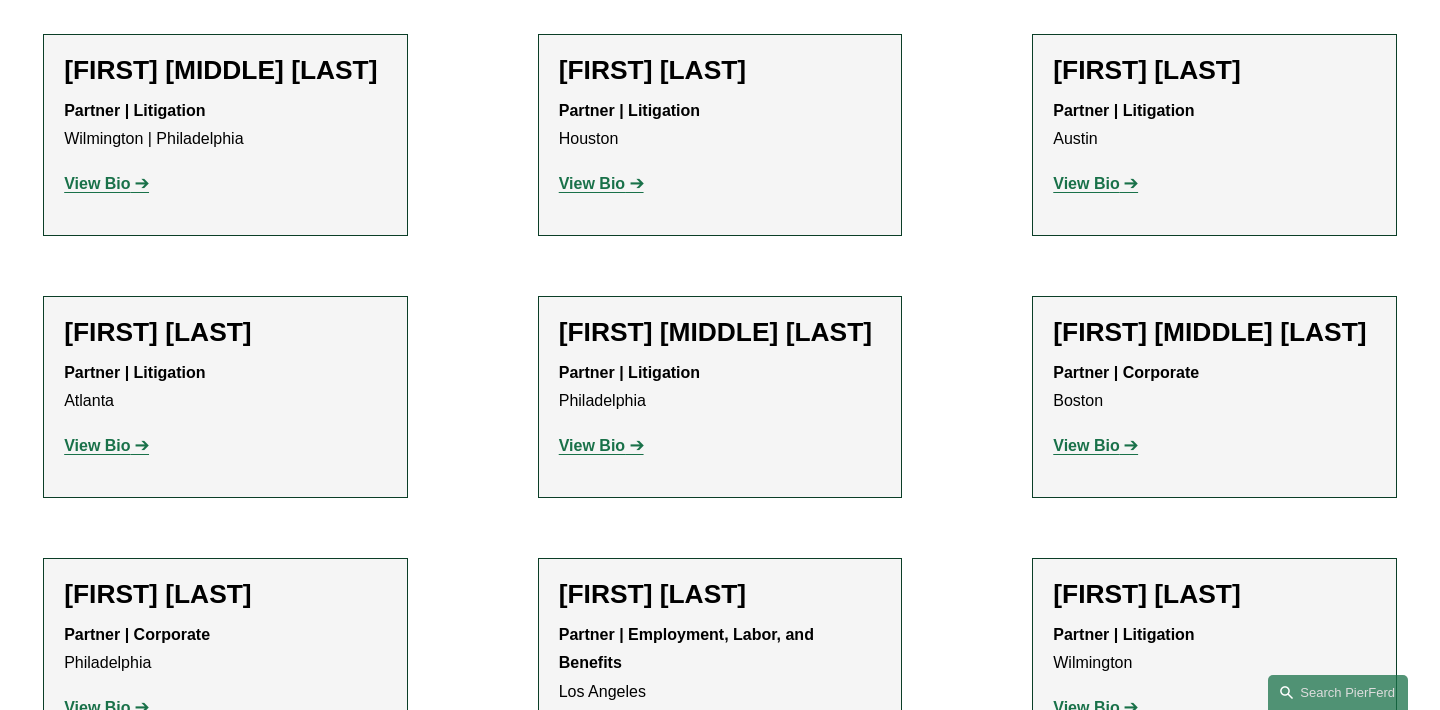 scroll, scrollTop: 3390, scrollLeft: 0, axis: vertical 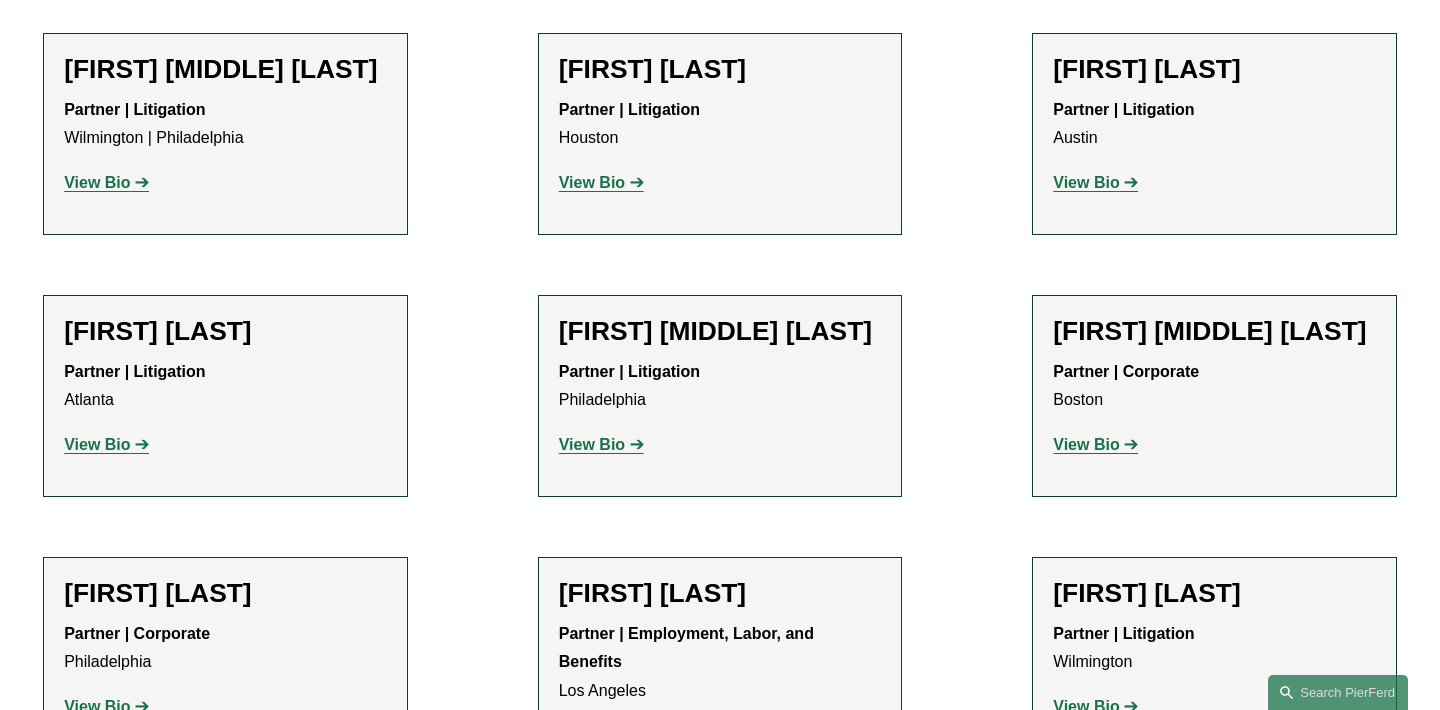 click on "View Bio" 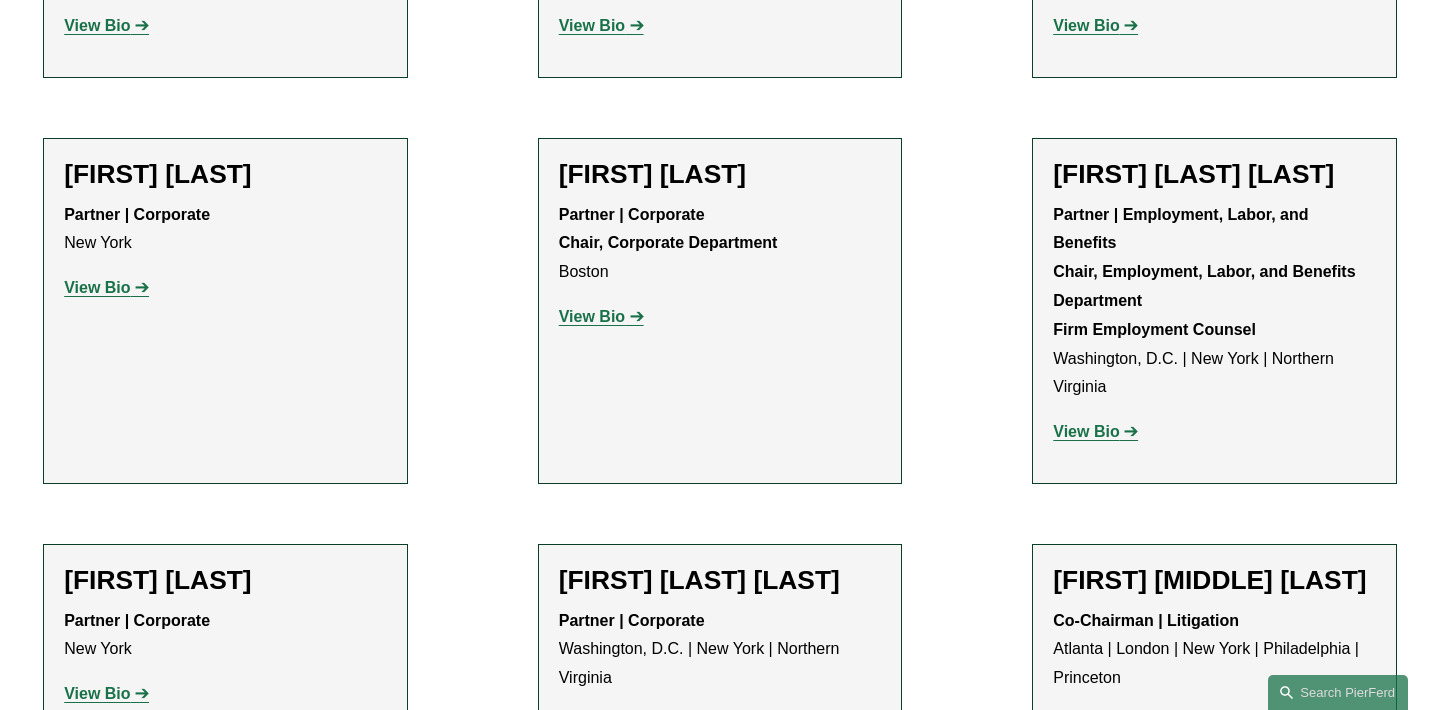 scroll, scrollTop: 6604, scrollLeft: 0, axis: vertical 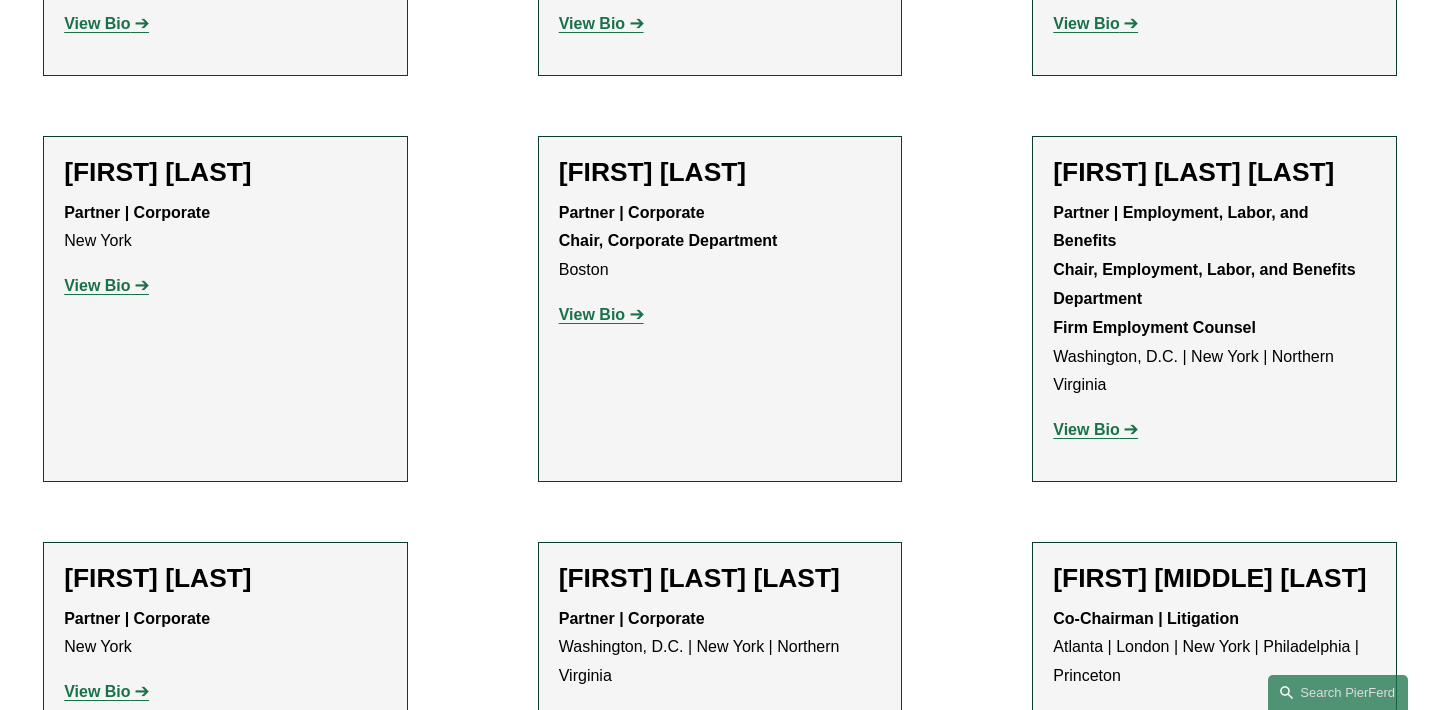 click on "View Bio" 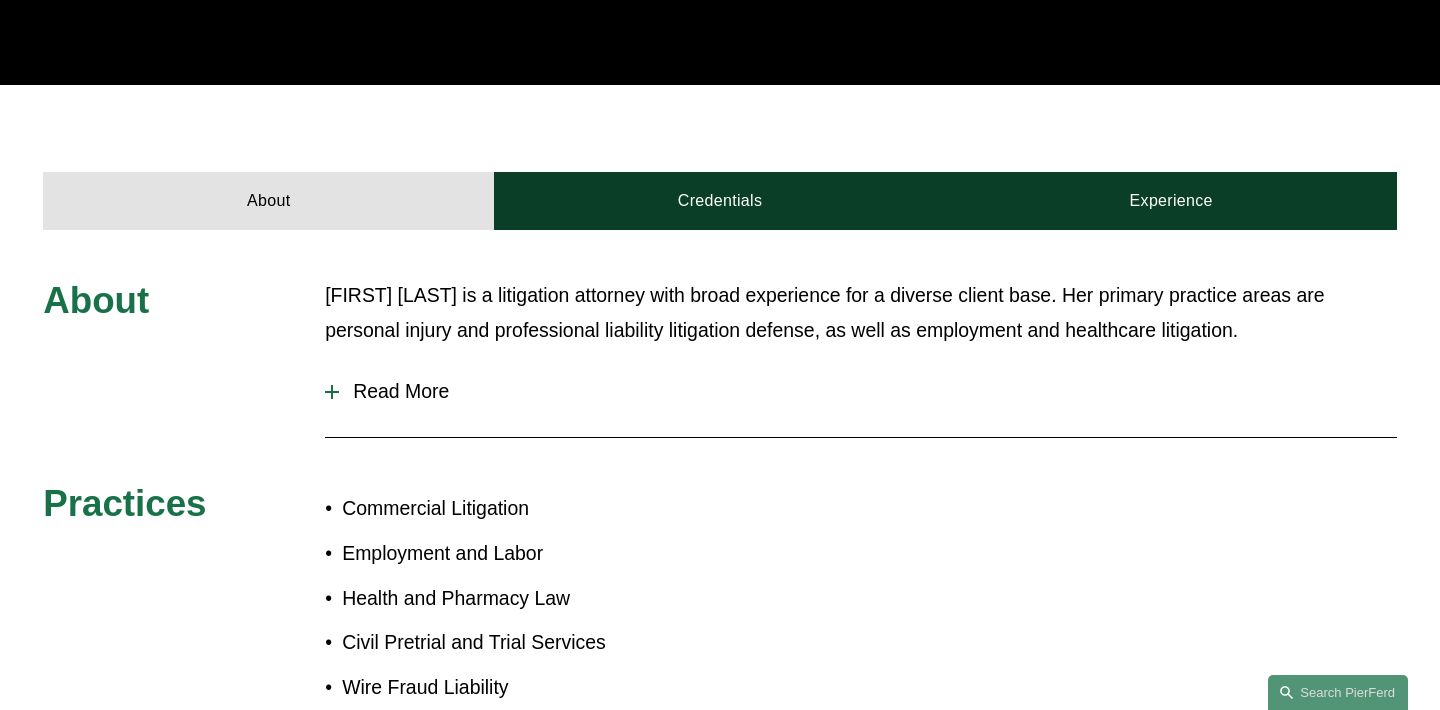 scroll, scrollTop: 689, scrollLeft: 0, axis: vertical 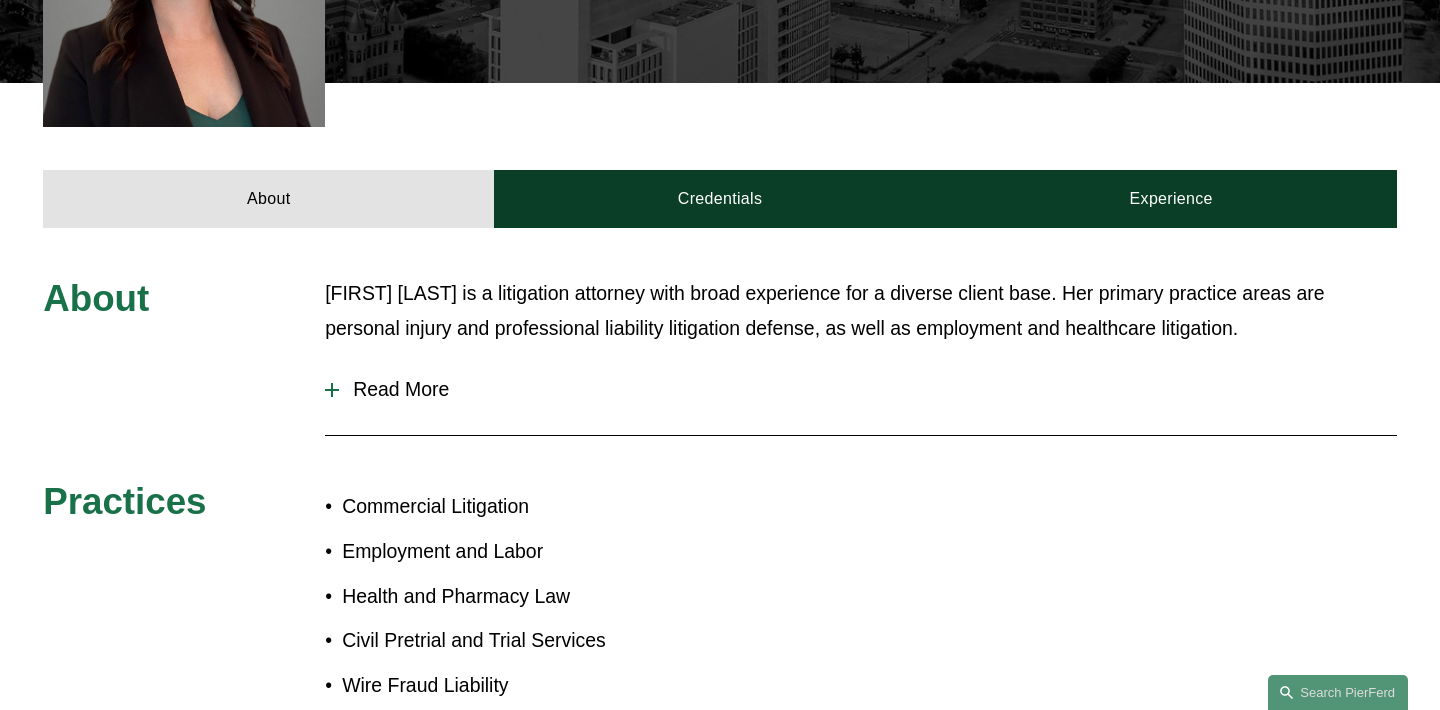 click on "Read More" at bounding box center [861, 389] 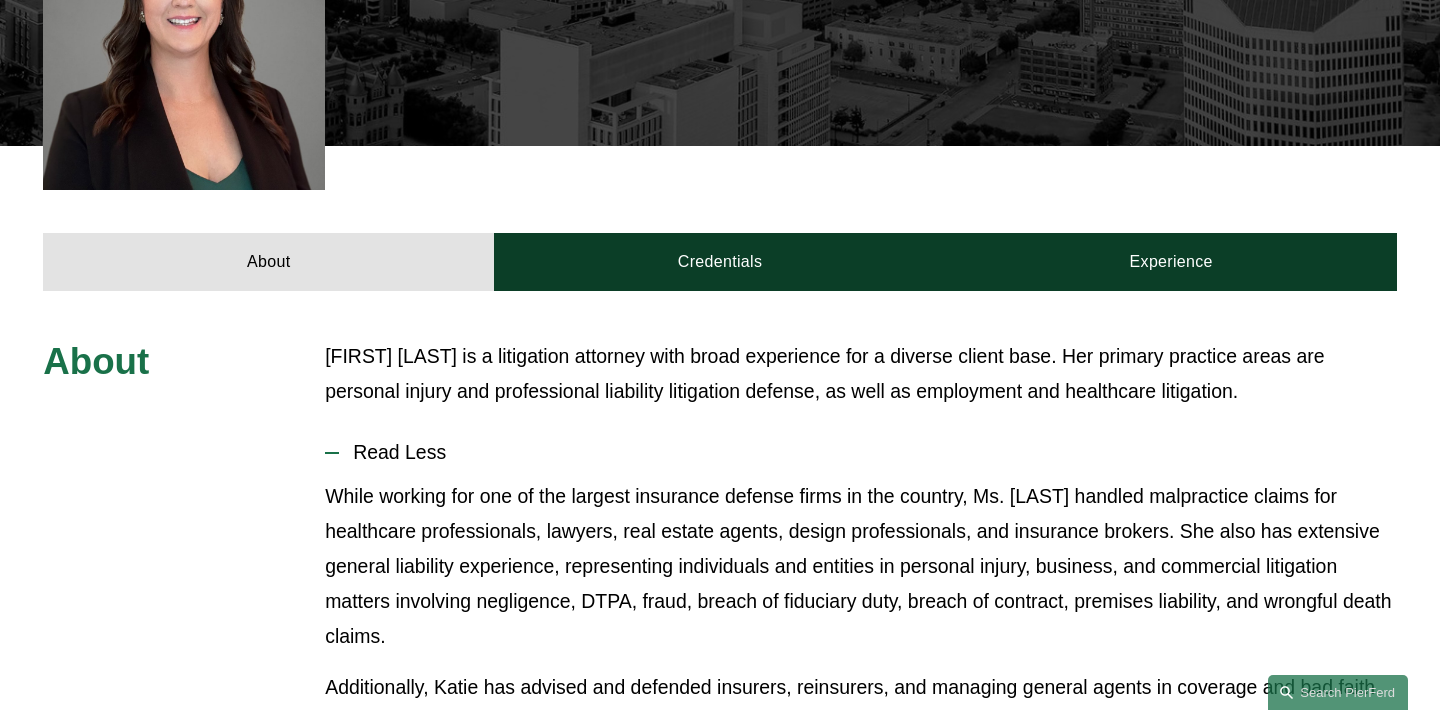 scroll, scrollTop: 625, scrollLeft: 0, axis: vertical 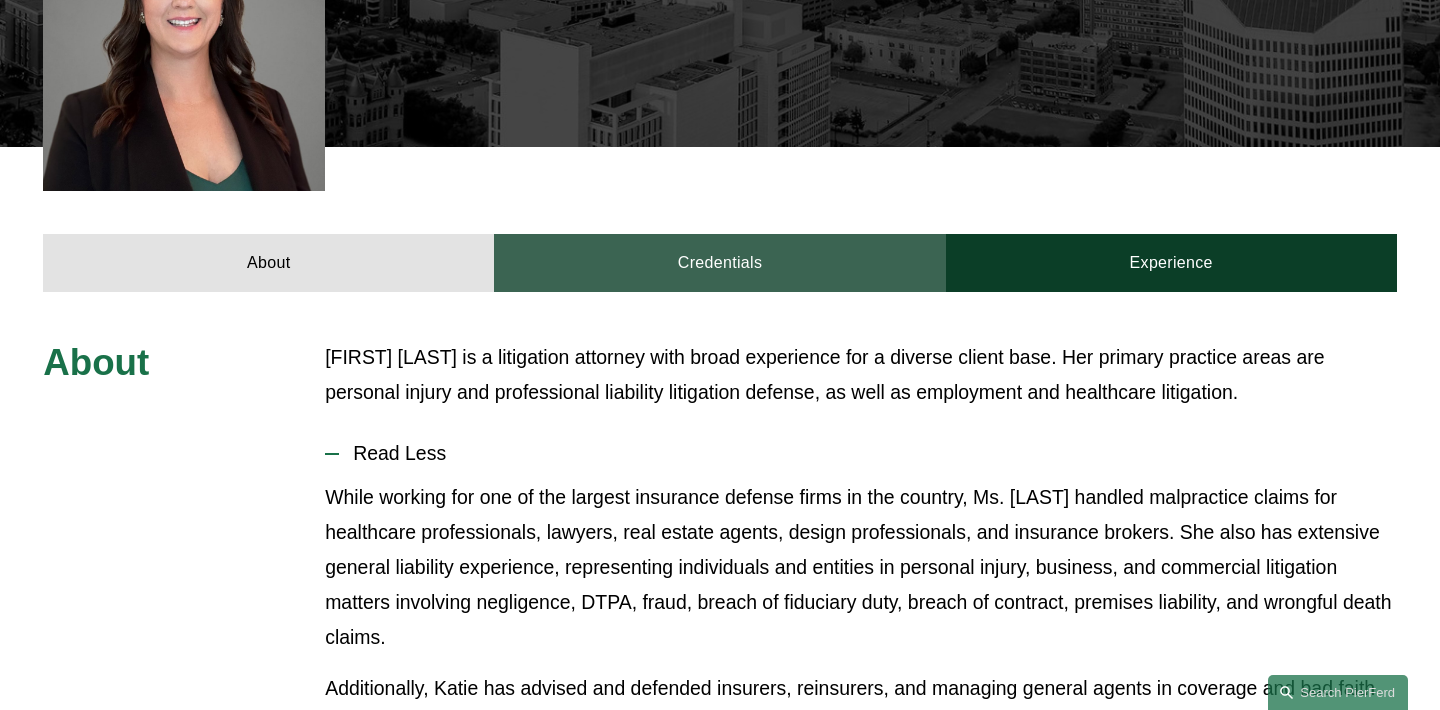 click on "Credentials" at bounding box center (719, 263) 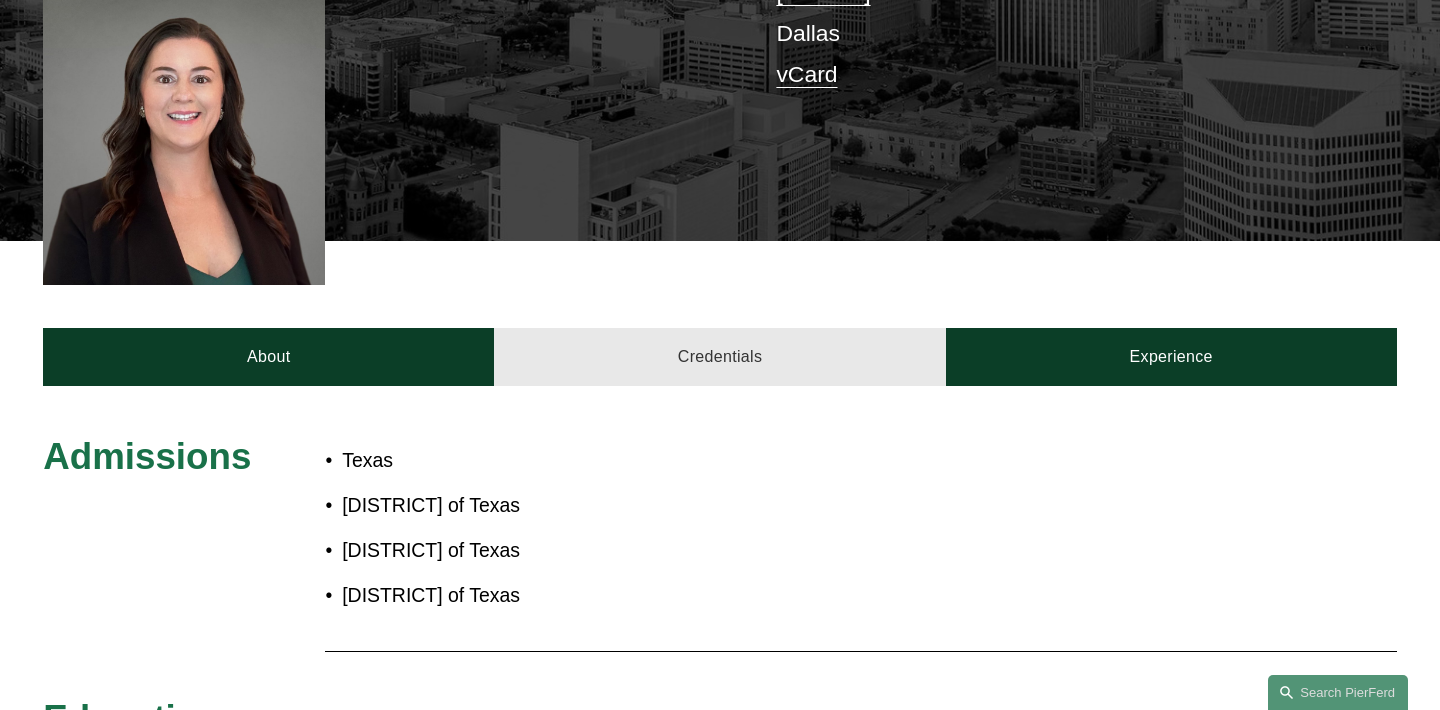 scroll, scrollTop: 522, scrollLeft: 0, axis: vertical 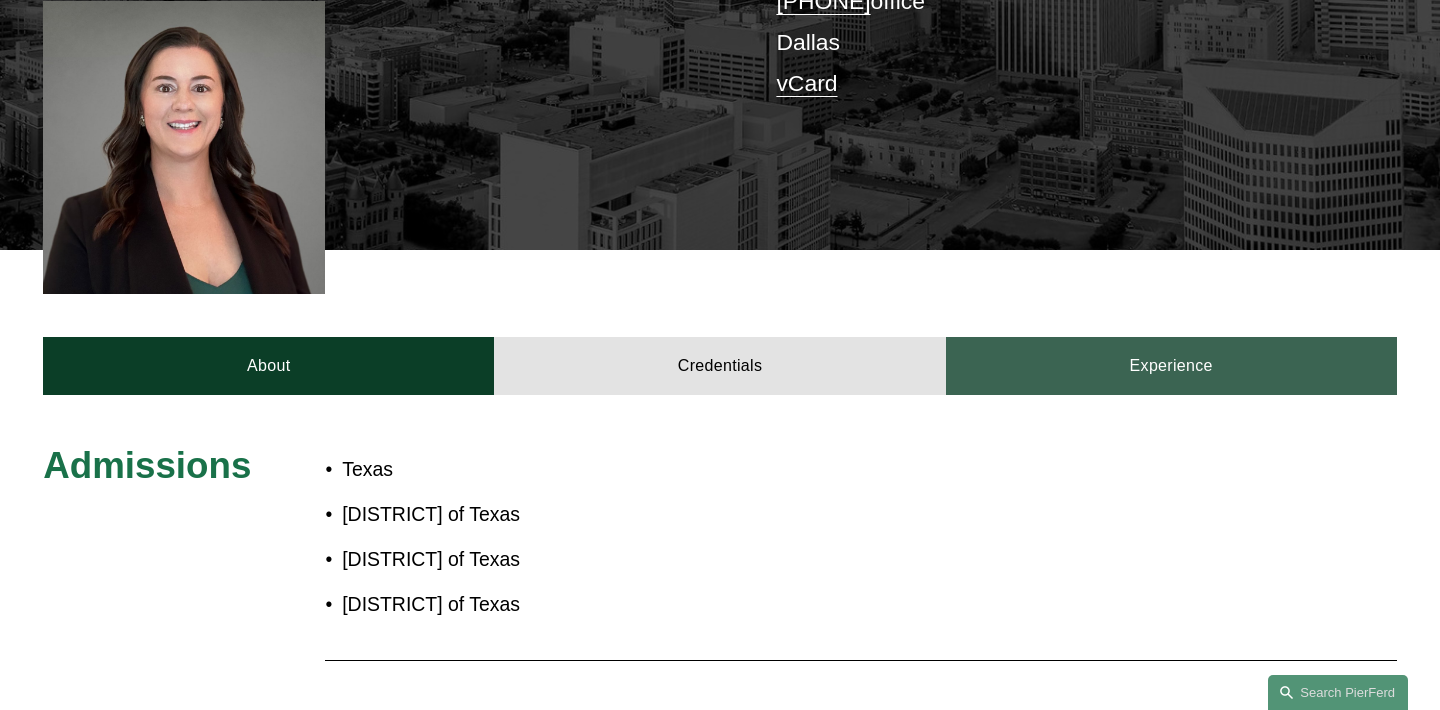 click on "Experience" at bounding box center [1171, 366] 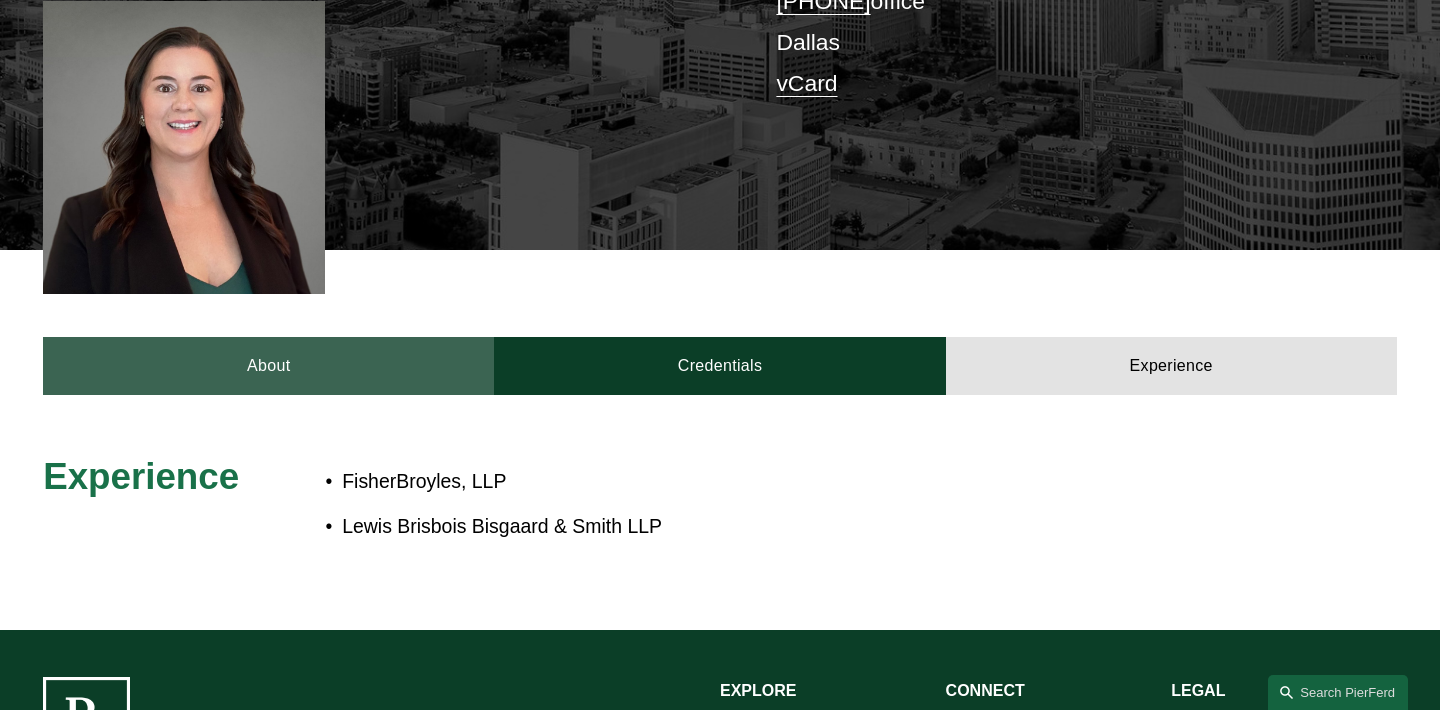 click on "About" at bounding box center [268, 366] 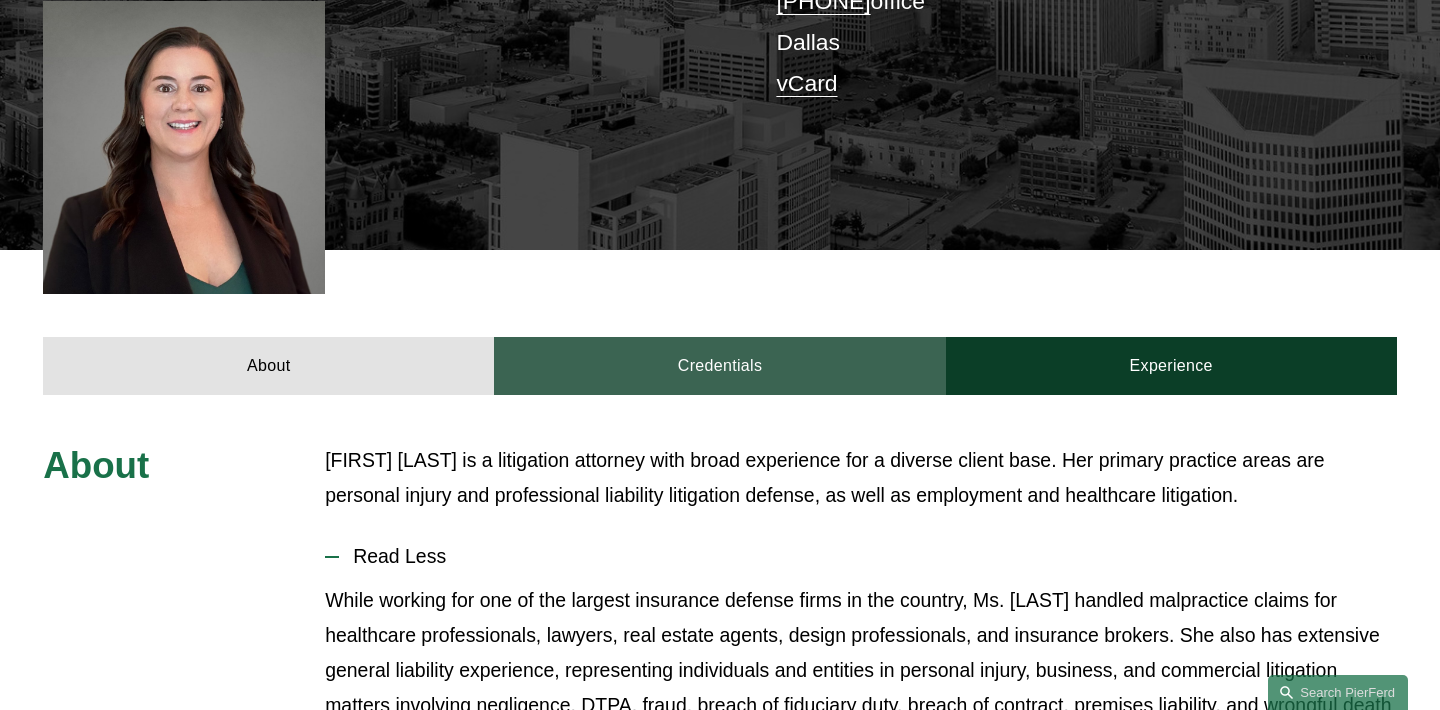 click on "Credentials" at bounding box center [719, 366] 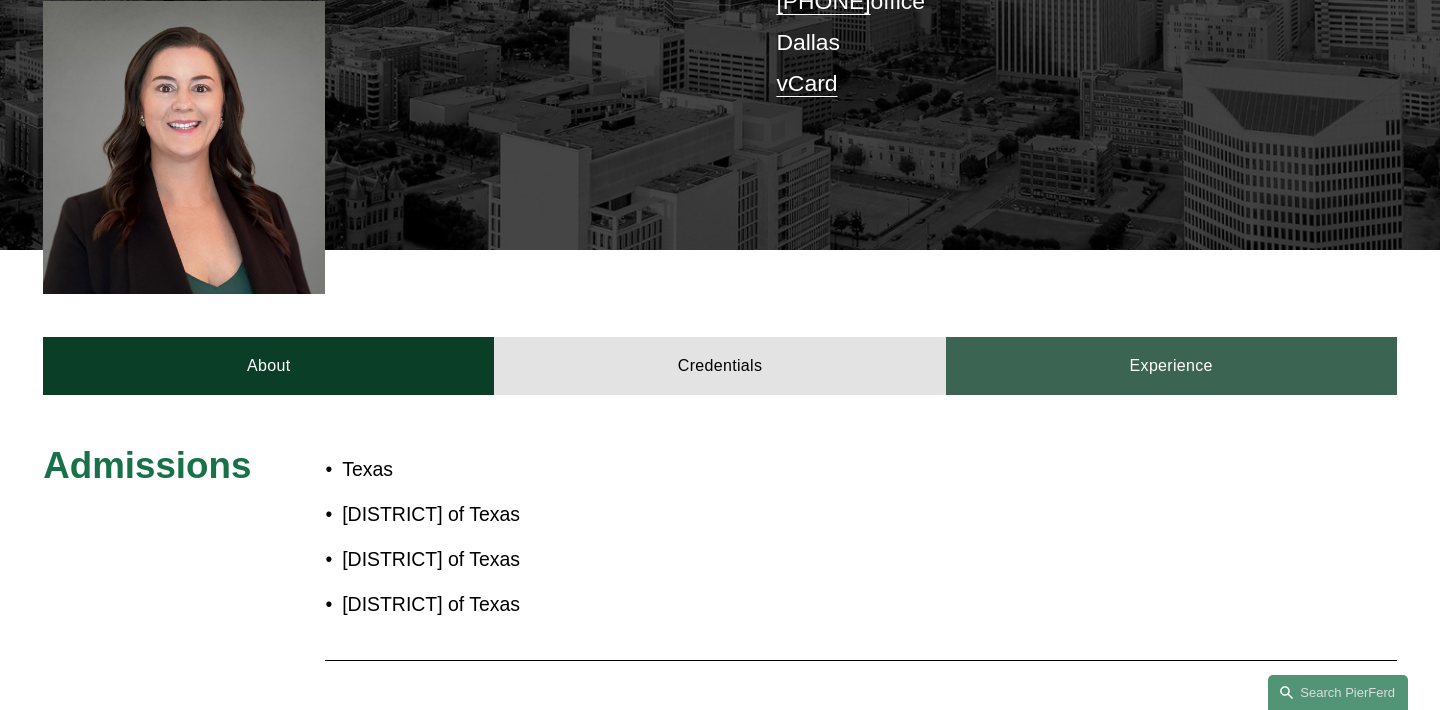 click on "Experience" at bounding box center (1171, 366) 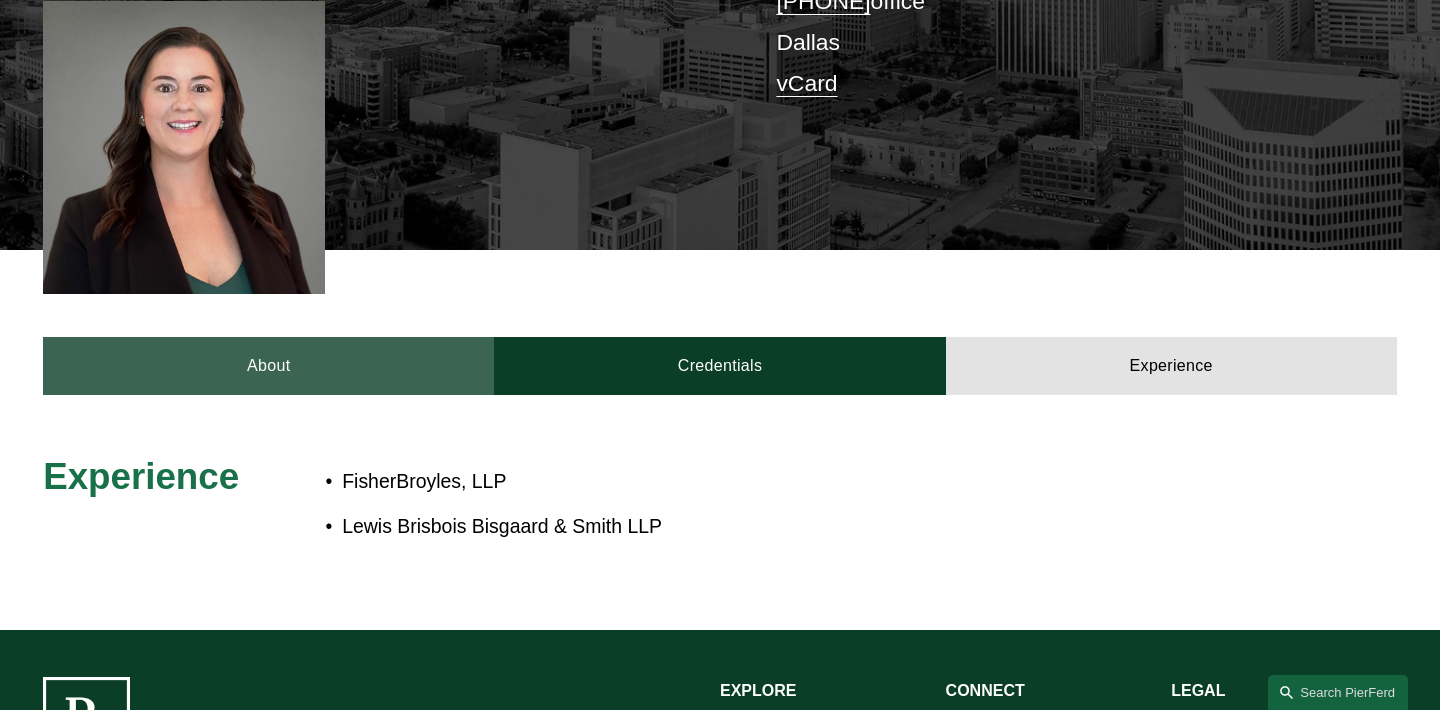click on "About" at bounding box center [268, 366] 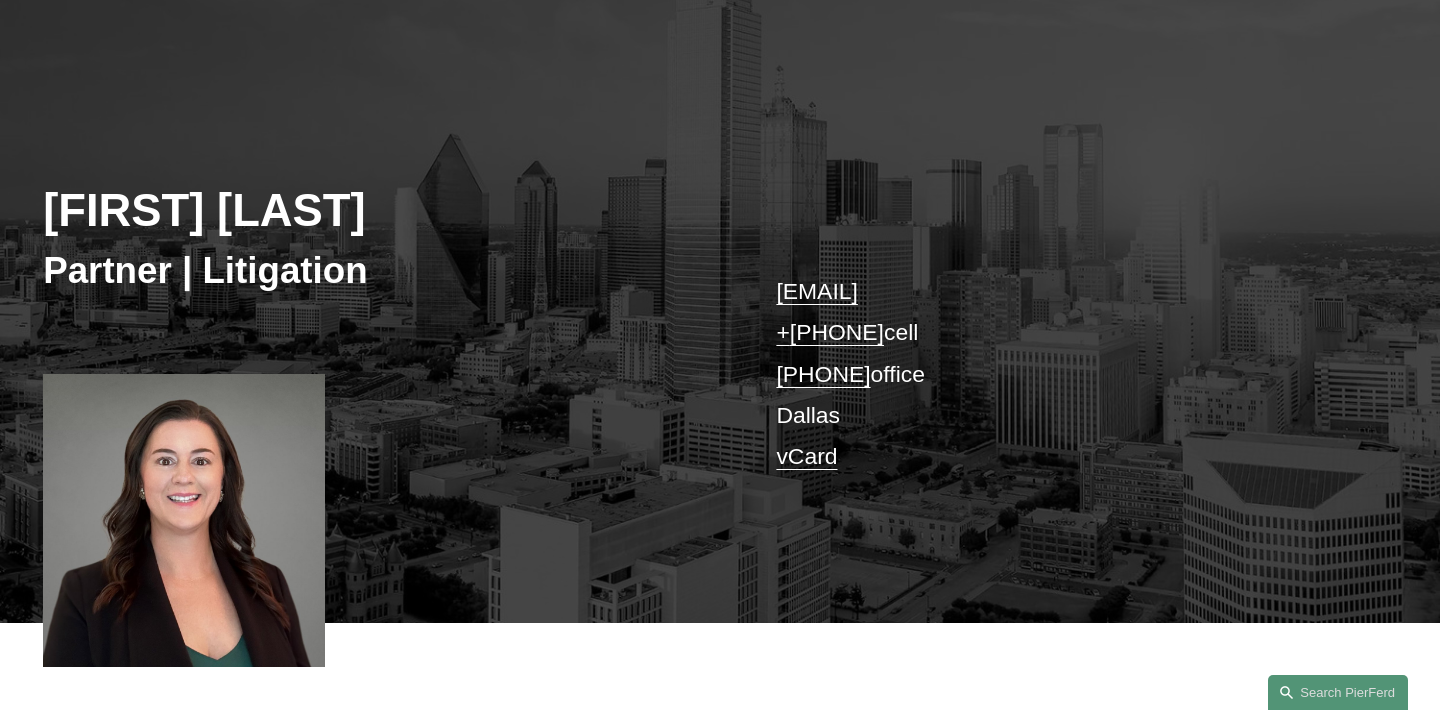 scroll, scrollTop: 148, scrollLeft: 0, axis: vertical 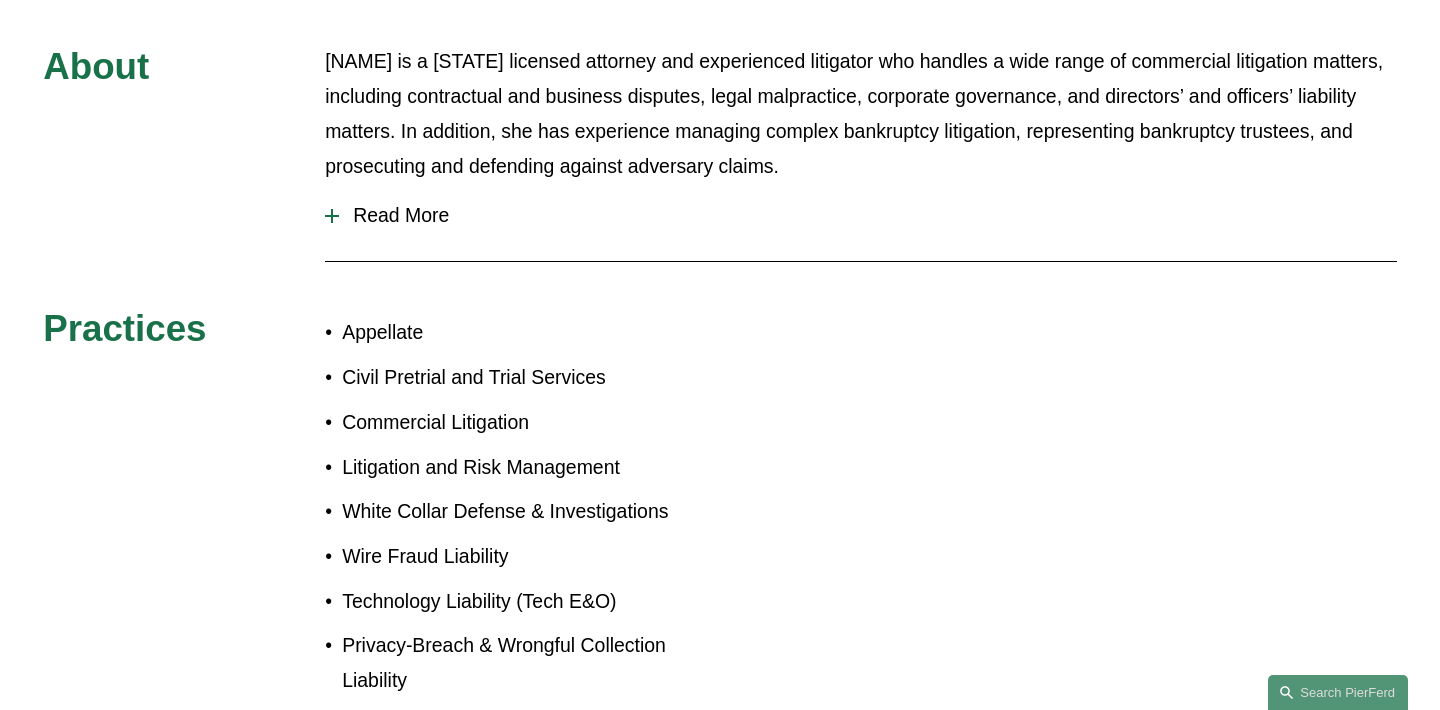 click on "Read More" at bounding box center (868, 215) 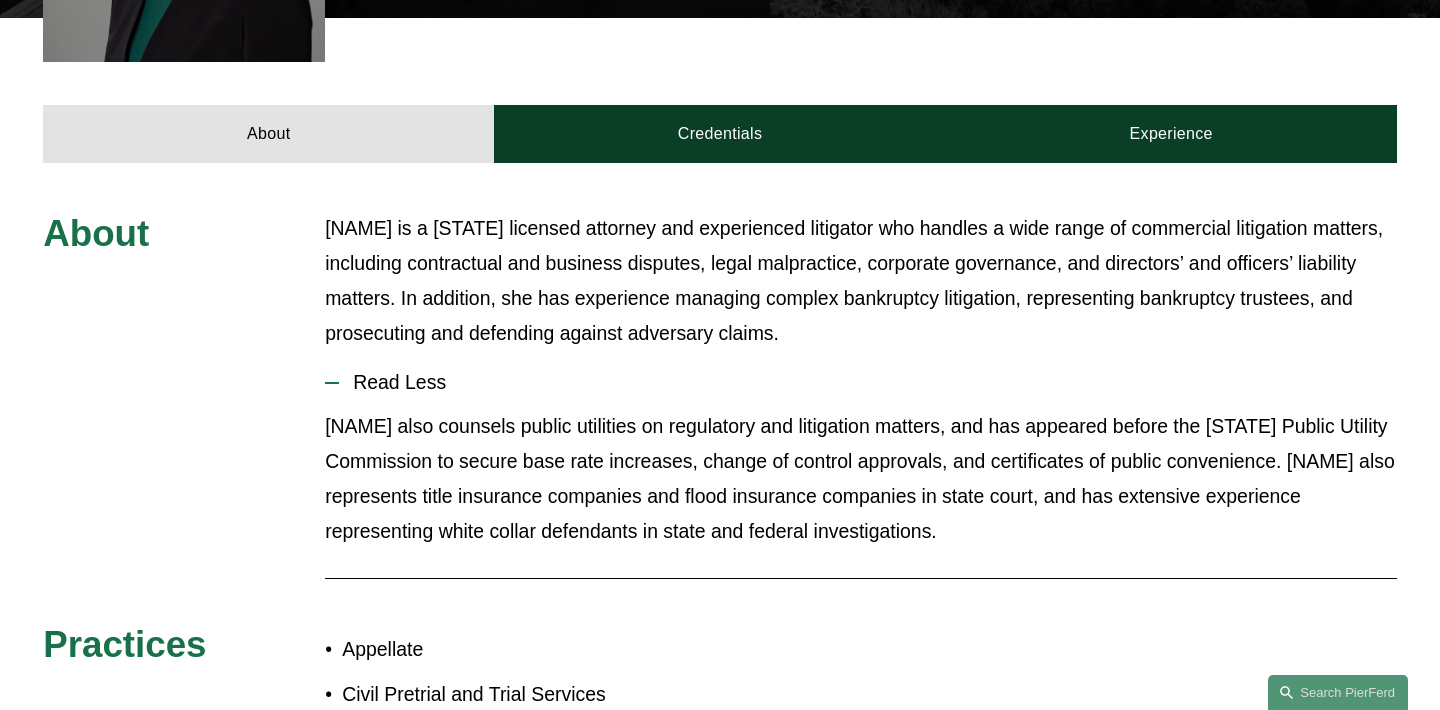 scroll, scrollTop: 749, scrollLeft: 0, axis: vertical 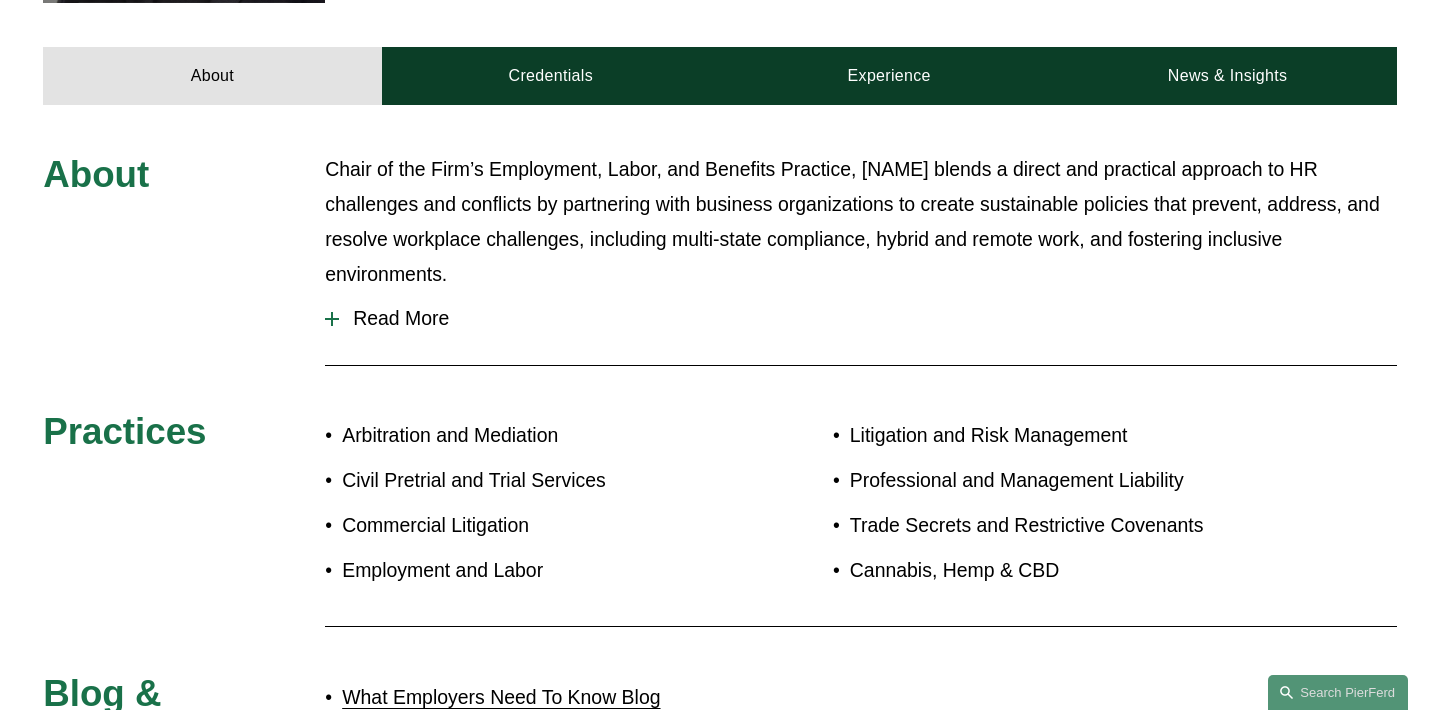 click on "Read More" at bounding box center (868, 318) 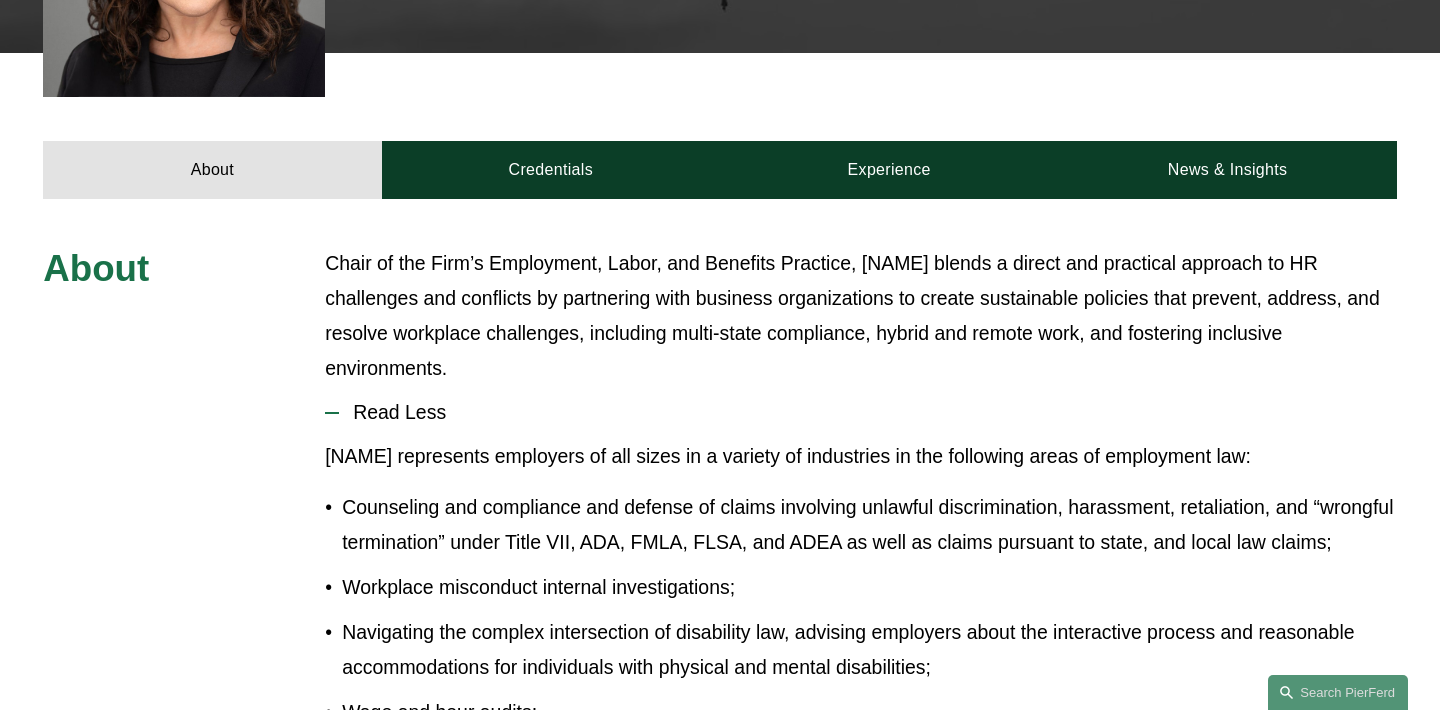 scroll, scrollTop: 798, scrollLeft: 0, axis: vertical 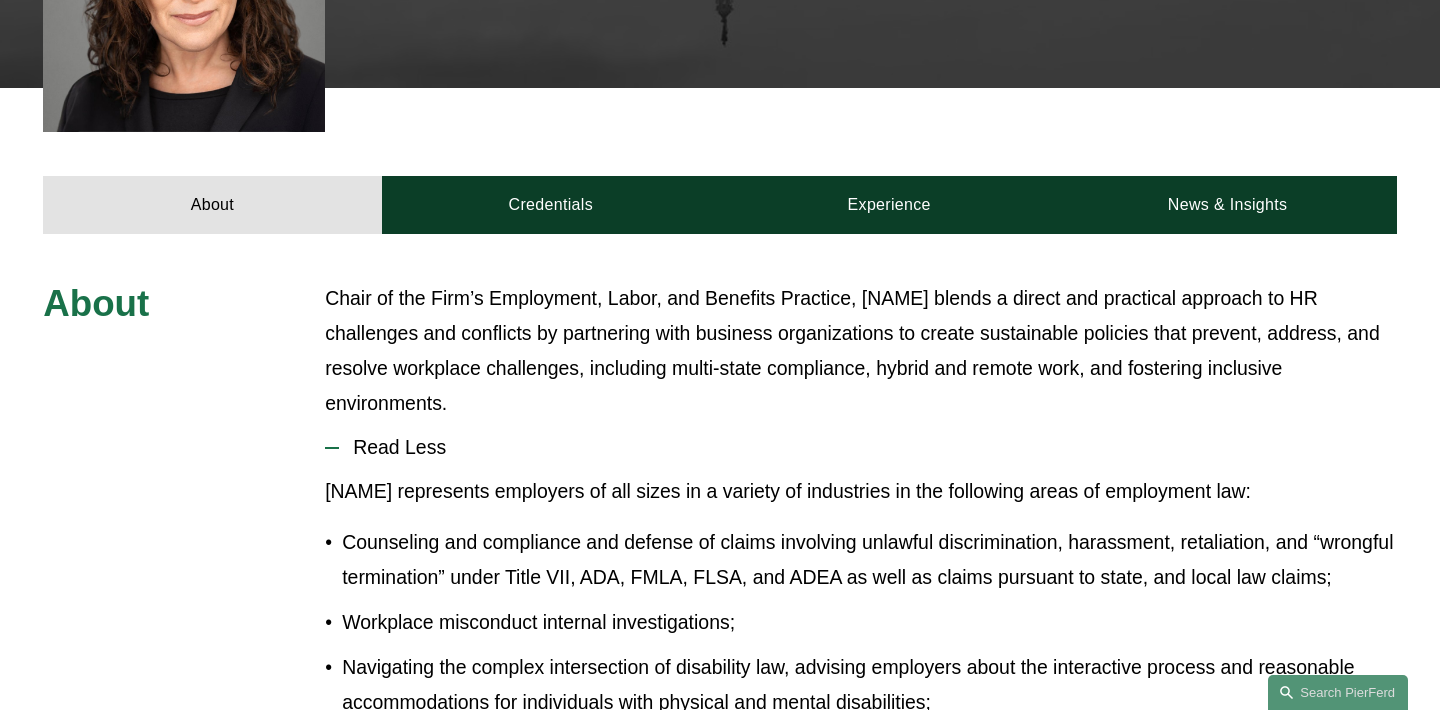 click on "Read Less" at bounding box center [868, 447] 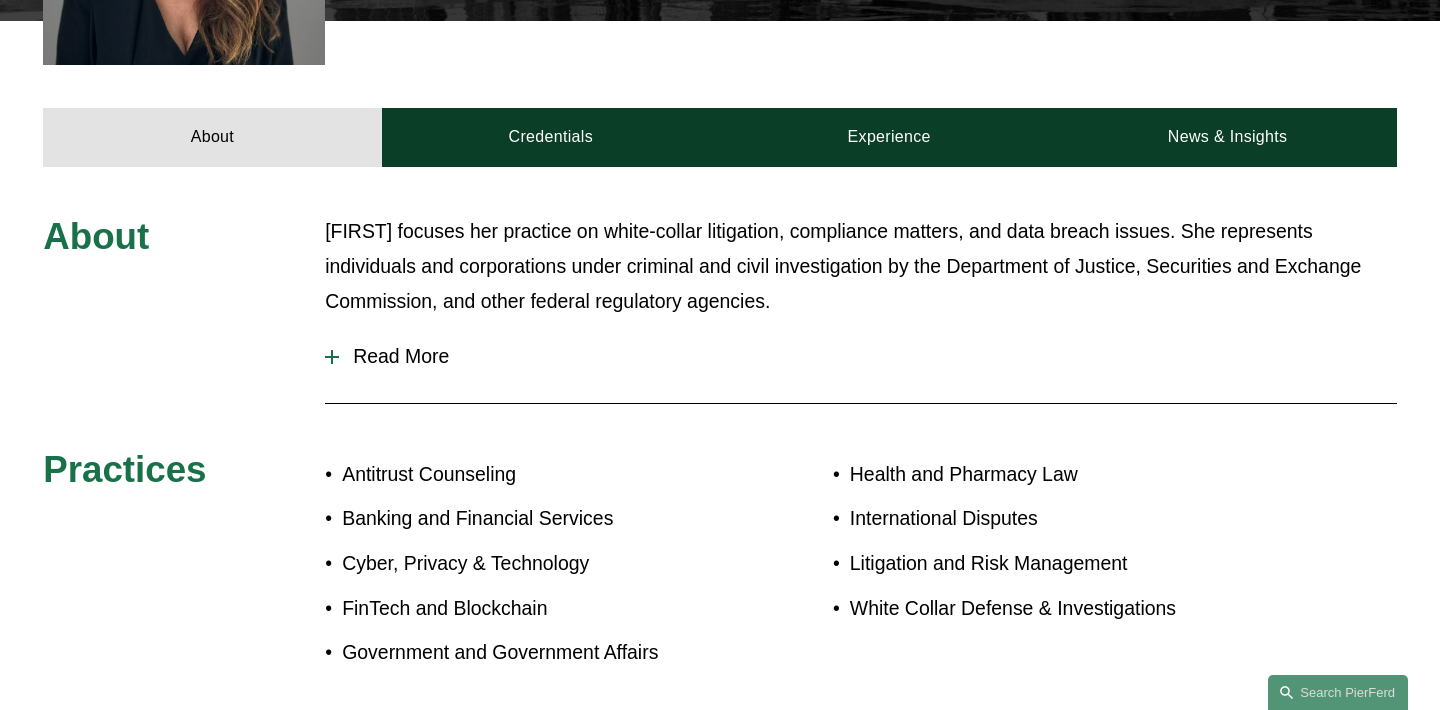 scroll, scrollTop: 848, scrollLeft: 0, axis: vertical 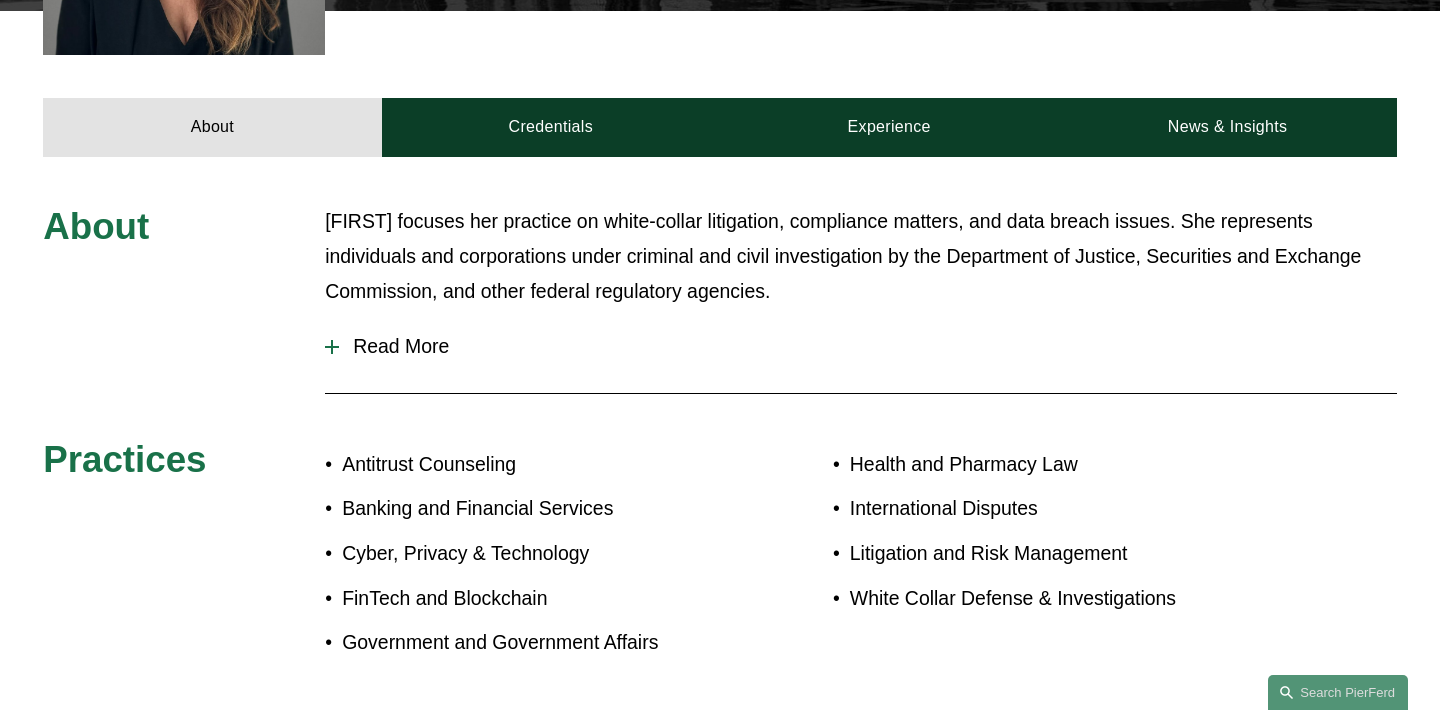 click on "Read More" at bounding box center [861, 346] 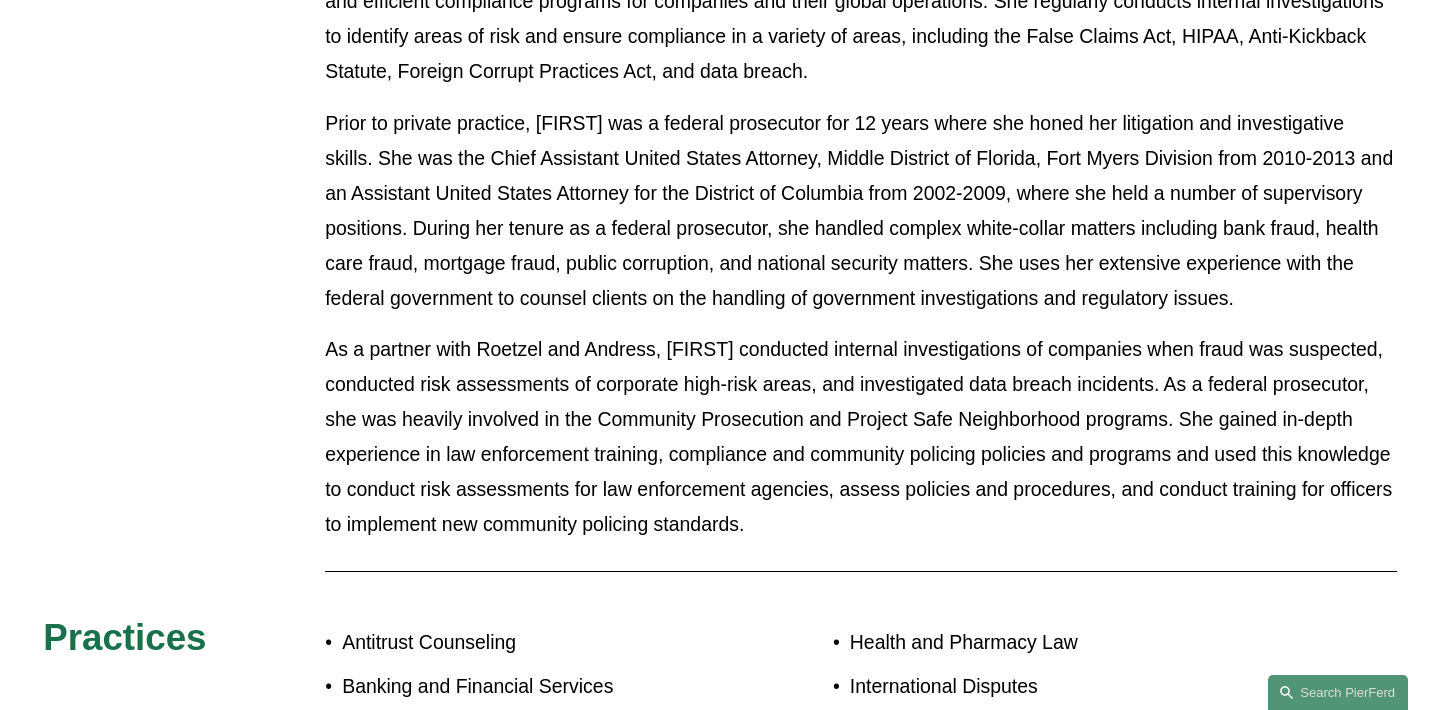 scroll, scrollTop: 1305, scrollLeft: 0, axis: vertical 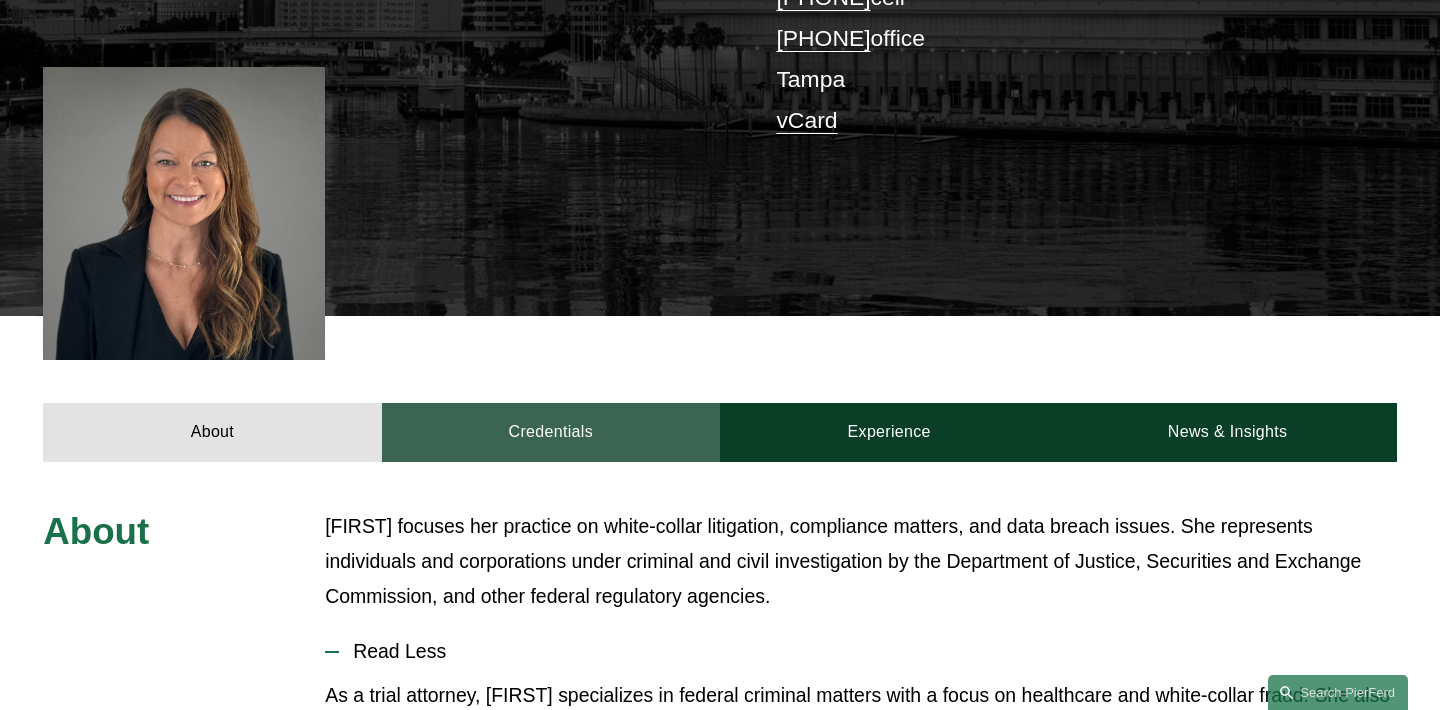 click on "Credentials" at bounding box center (551, 432) 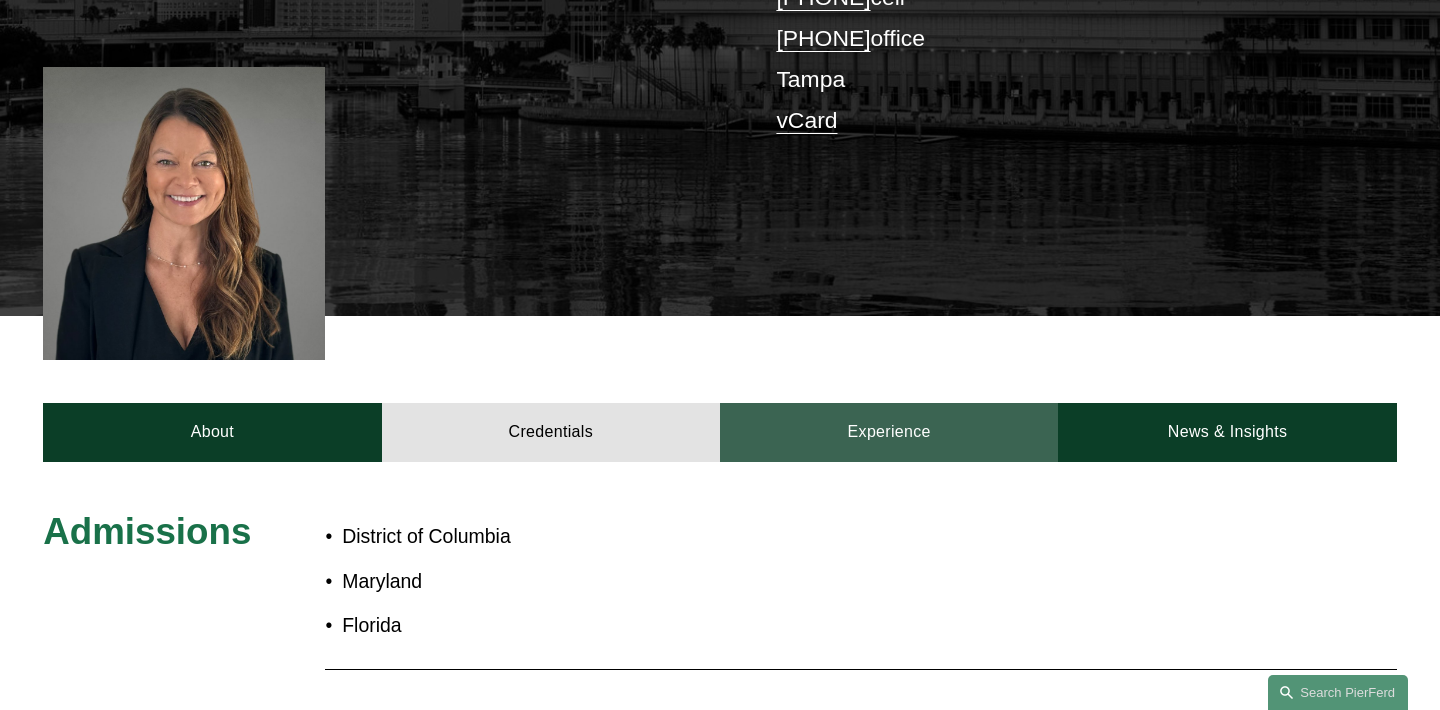 click on "Experience" at bounding box center [889, 432] 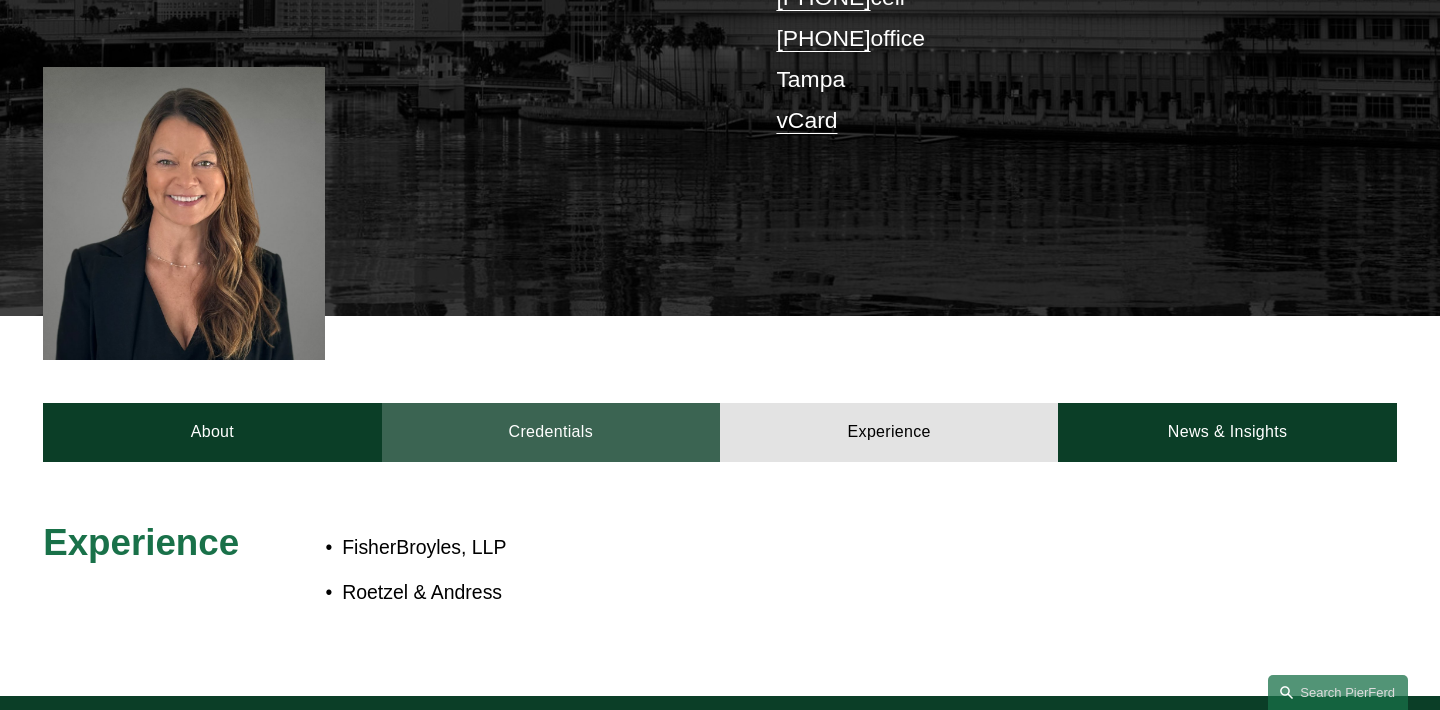 click on "Credentials" at bounding box center [551, 432] 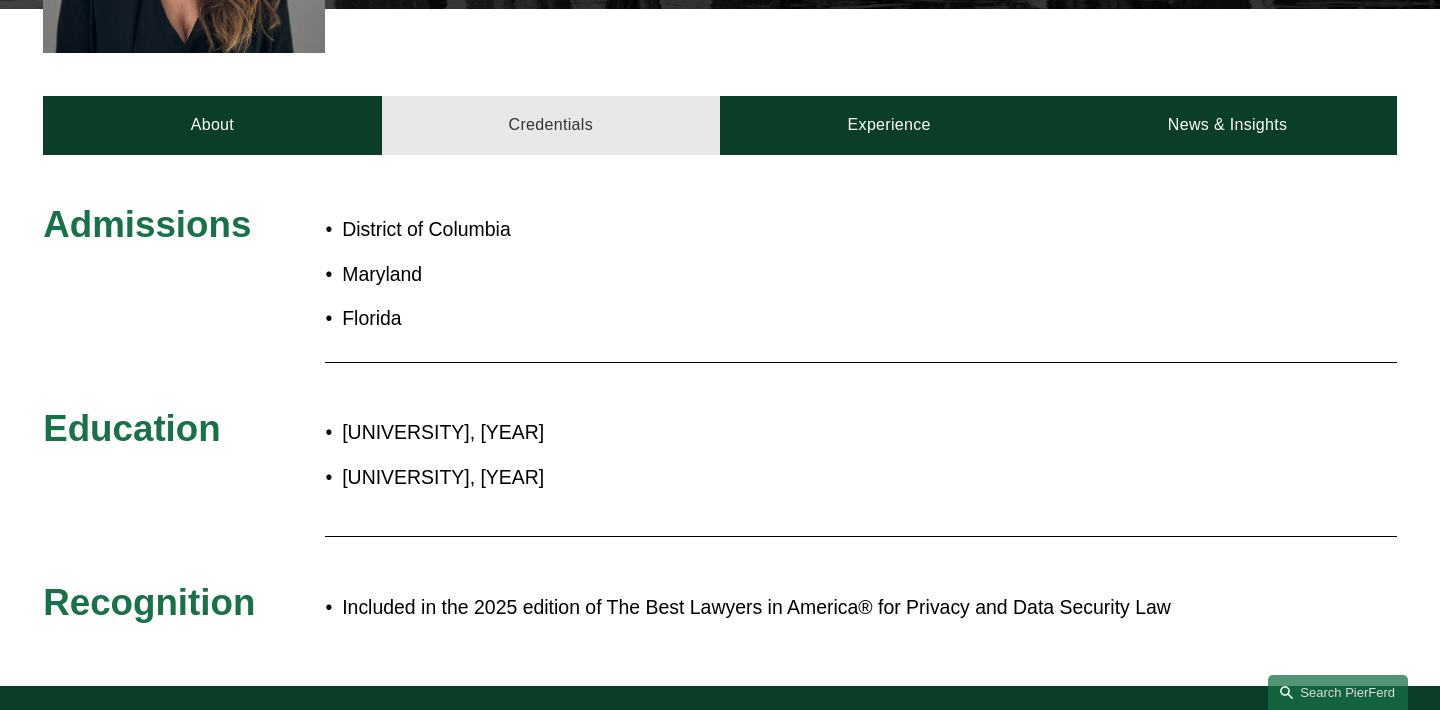 scroll, scrollTop: 852, scrollLeft: 0, axis: vertical 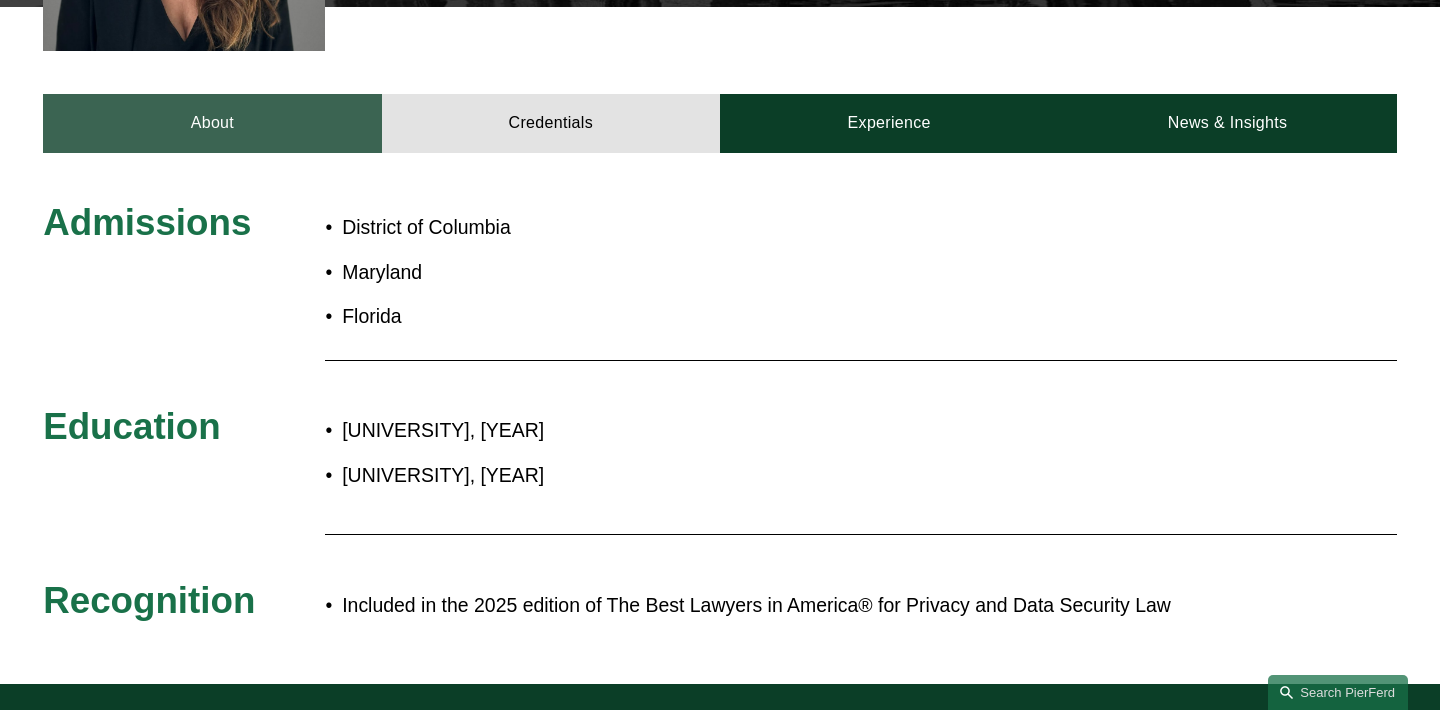 click on "About" at bounding box center [212, 123] 